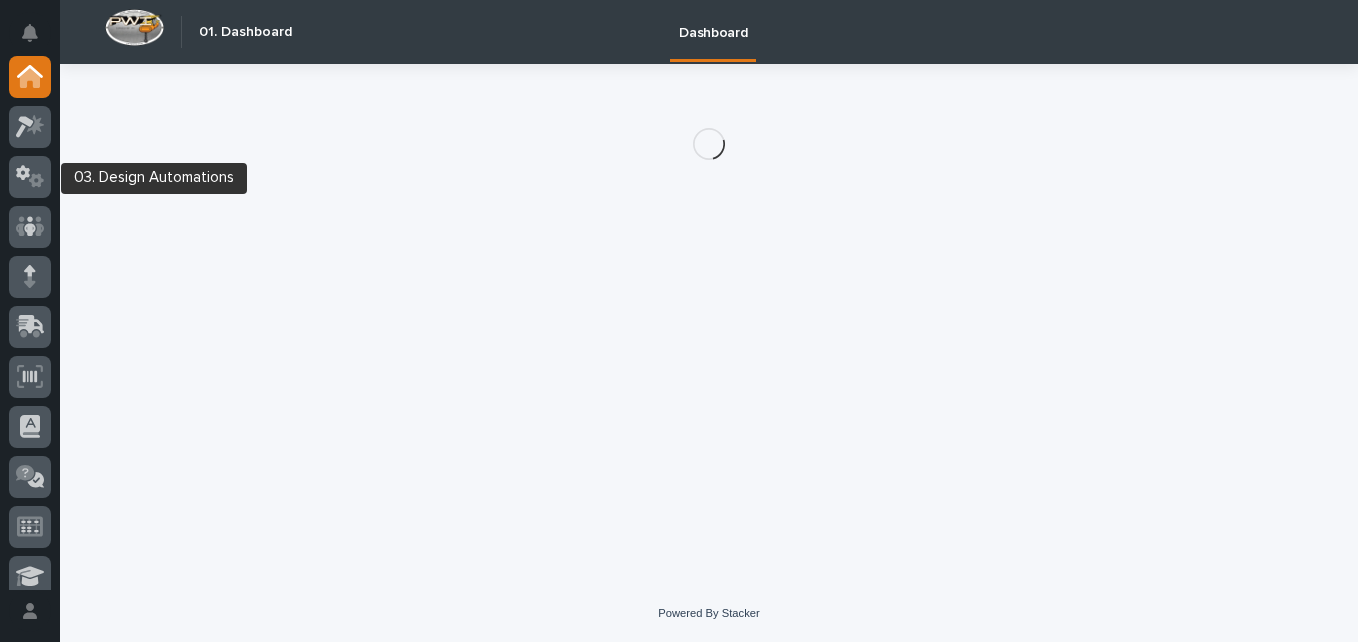 scroll, scrollTop: 0, scrollLeft: 0, axis: both 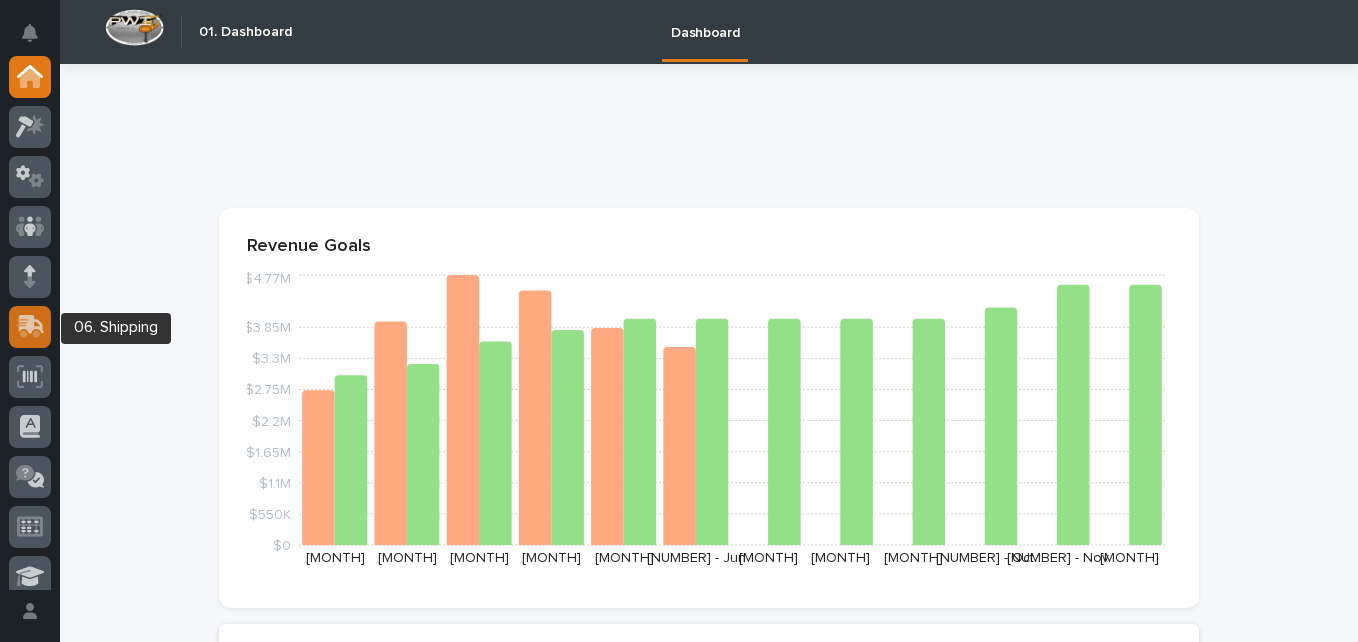 click at bounding box center (28, 328) 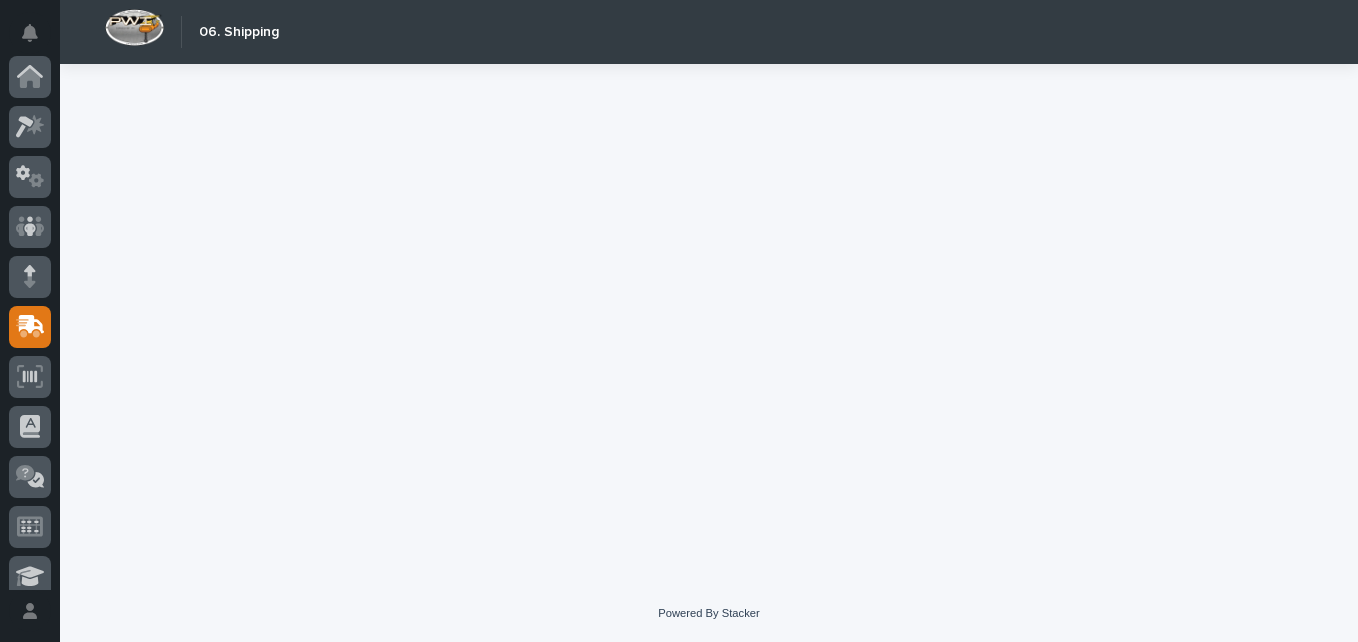 scroll, scrollTop: 250, scrollLeft: 0, axis: vertical 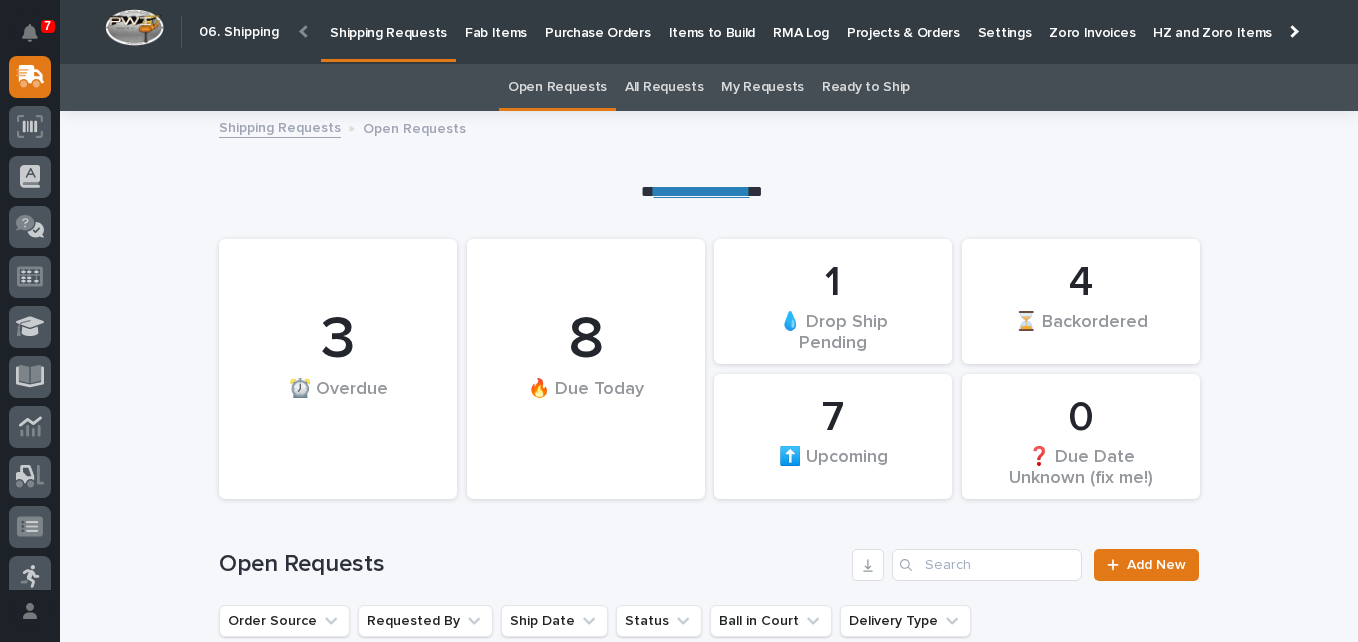 click on "Fab Items" at bounding box center [496, 21] 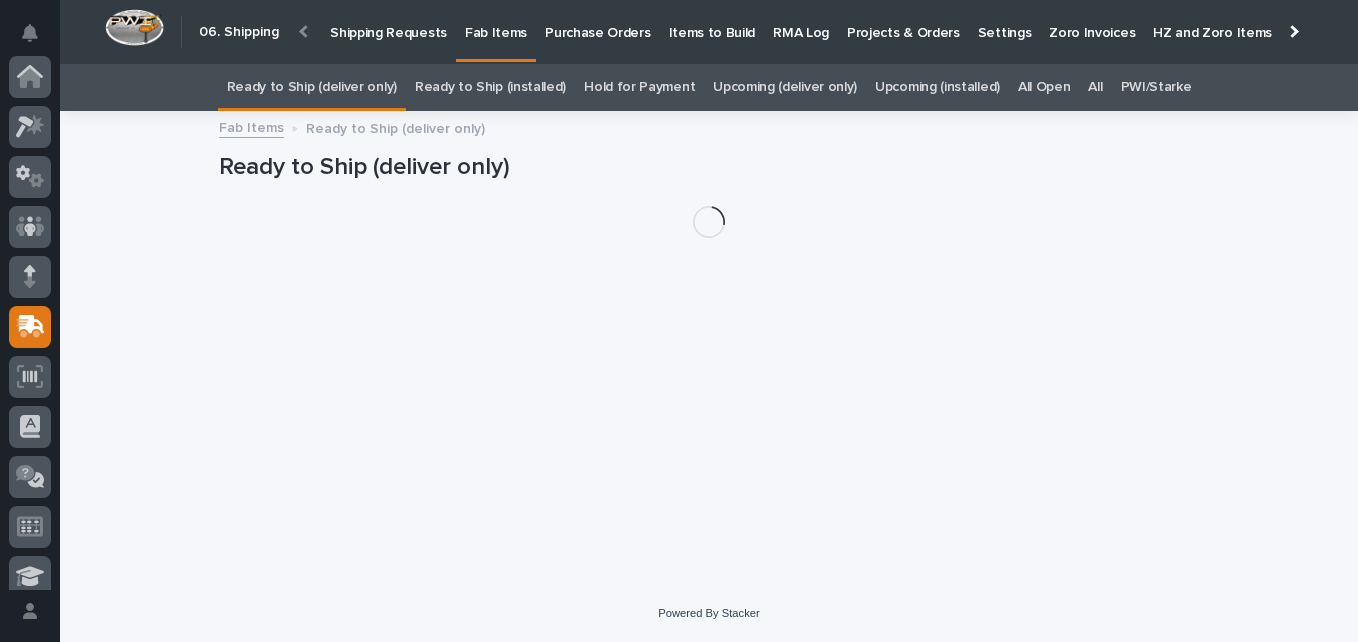 scroll, scrollTop: 250, scrollLeft: 0, axis: vertical 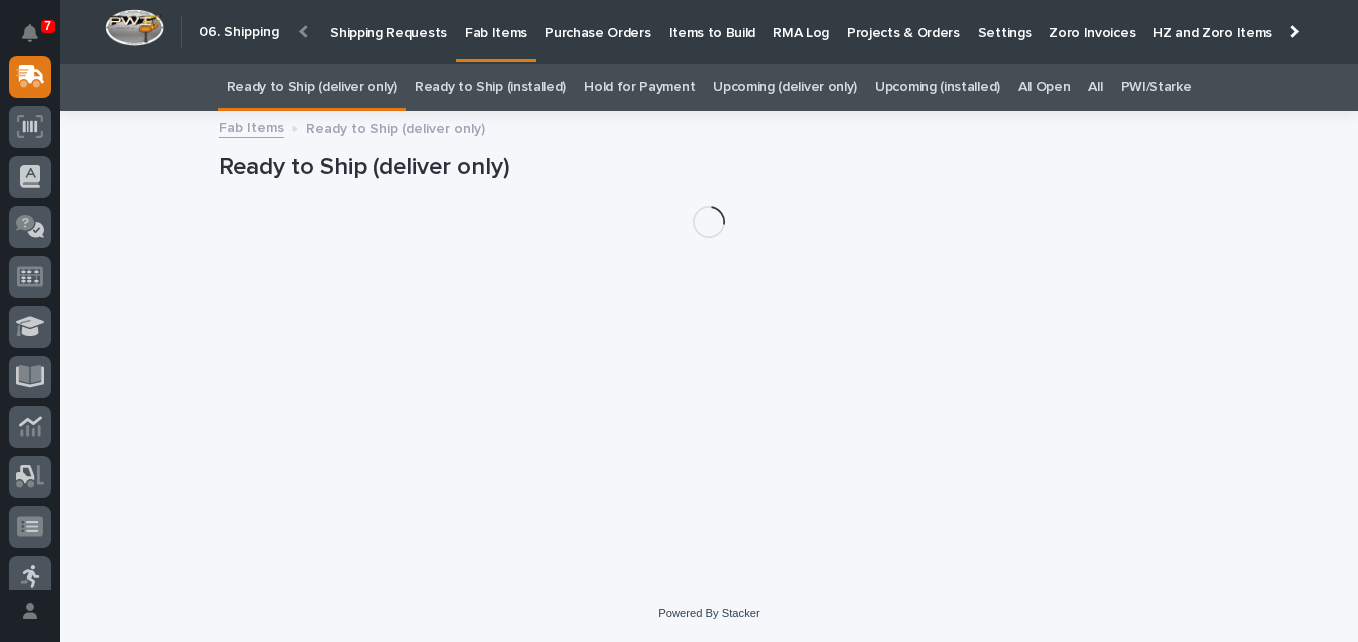 click on "All" at bounding box center (1095, 87) 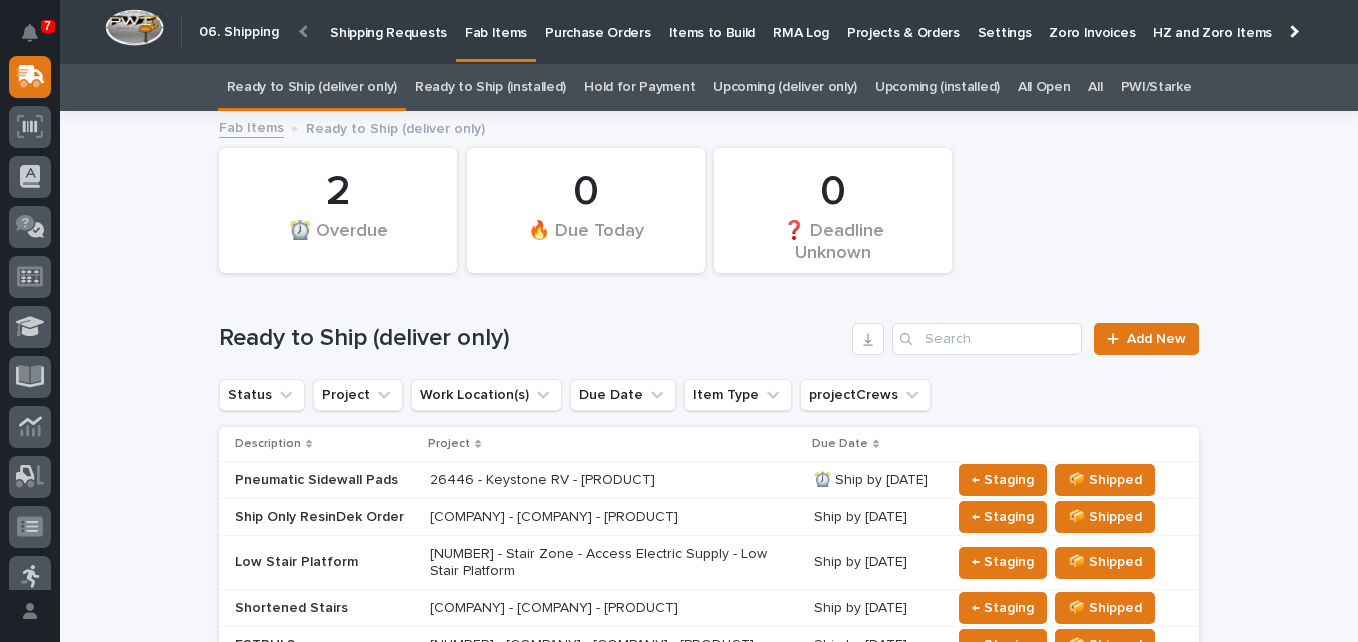click on "All" at bounding box center [1095, 87] 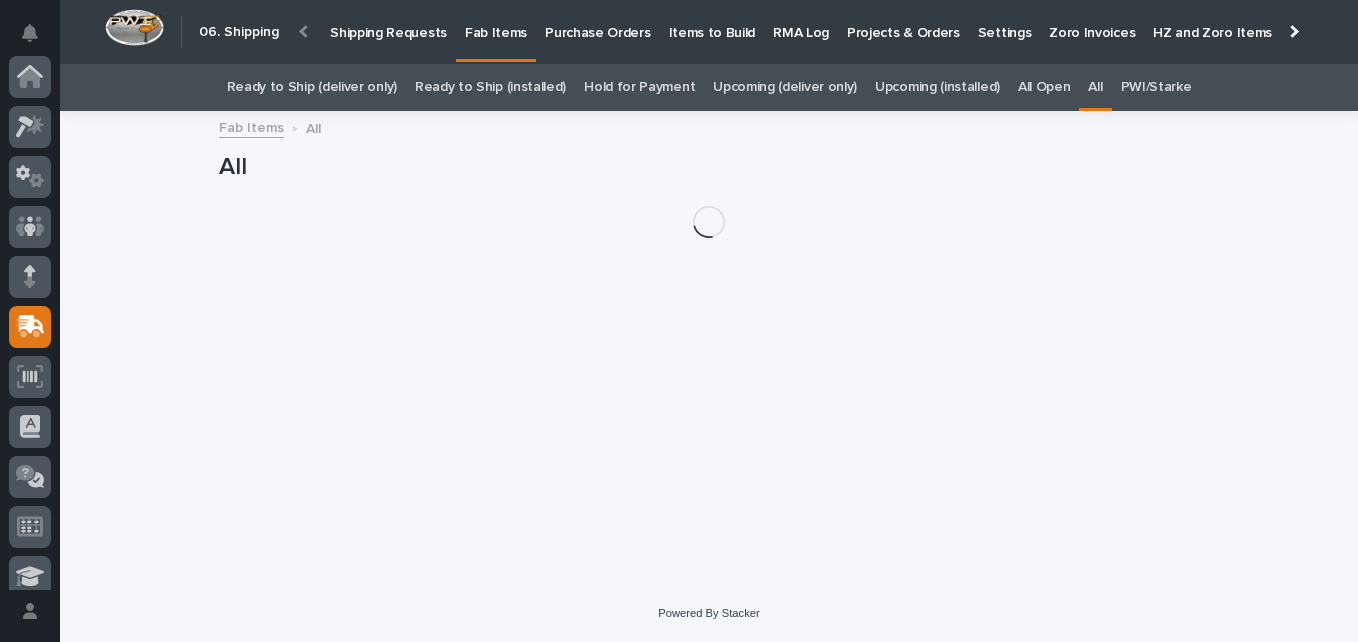 scroll, scrollTop: 250, scrollLeft: 0, axis: vertical 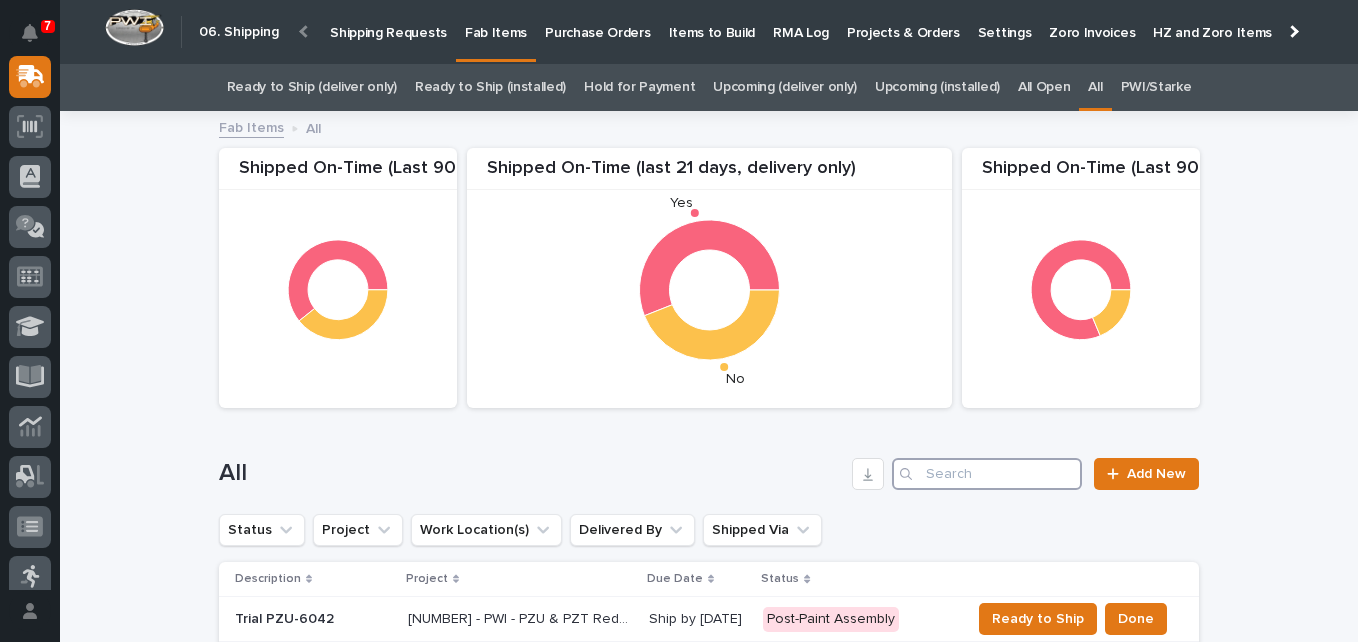 click at bounding box center (987, 474) 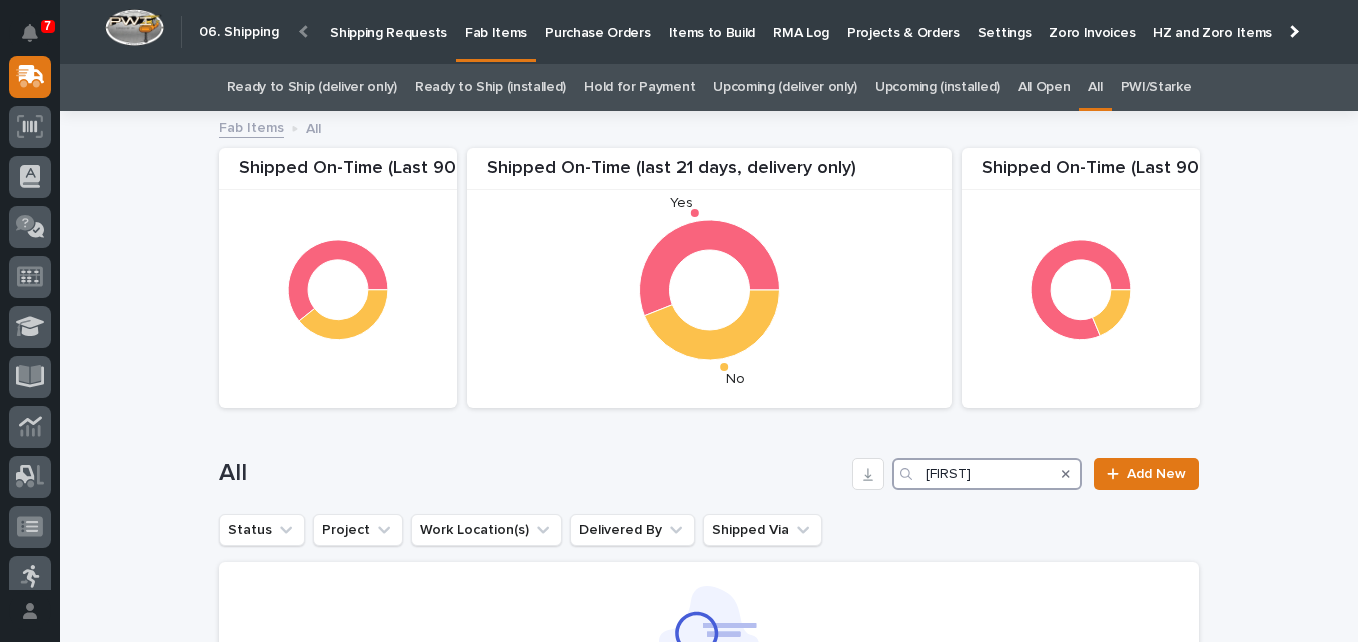 type on "[FIRST]" 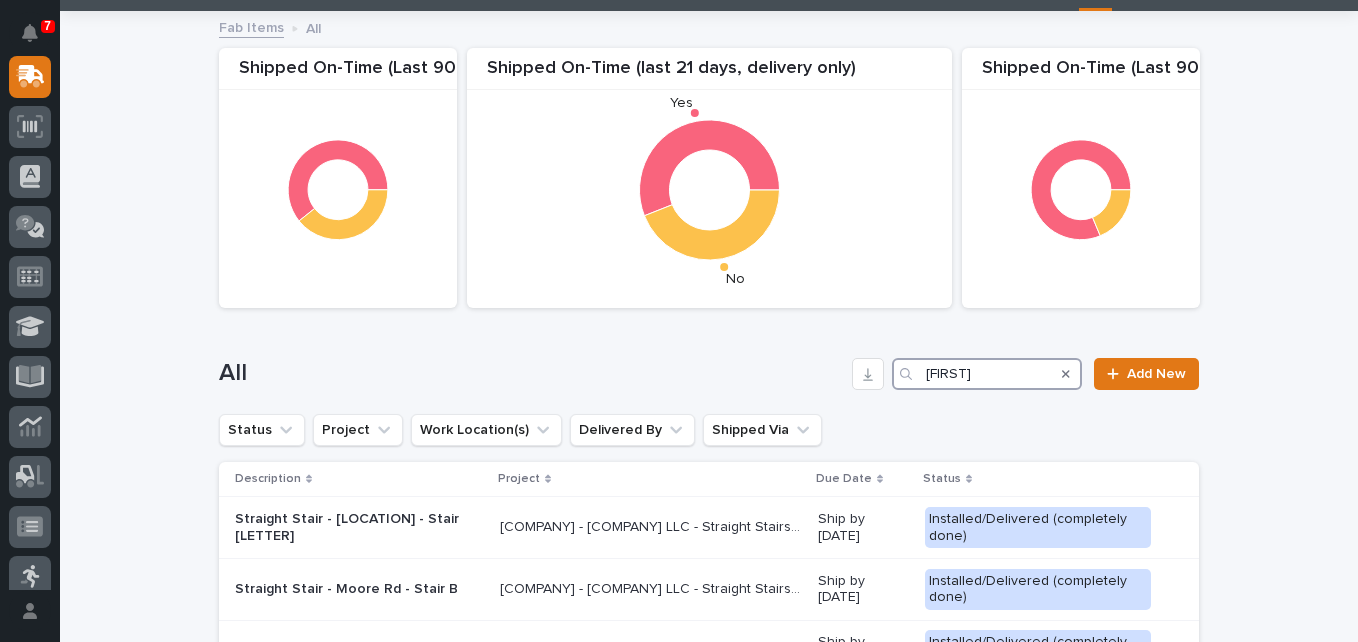 scroll, scrollTop: 200, scrollLeft: 0, axis: vertical 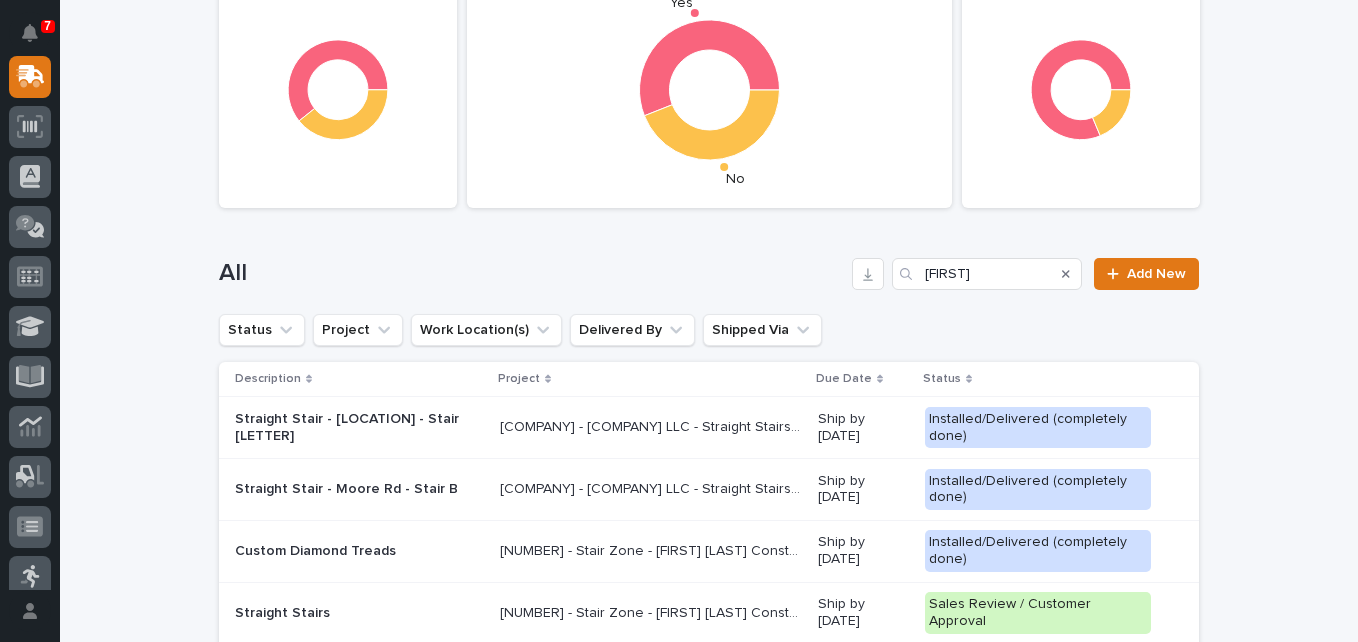 click on "[NUMBER] - Stair Zone - [FIRST] [LAST] Construction LLC - Straight Stairs - Moore Road" at bounding box center [652, 425] 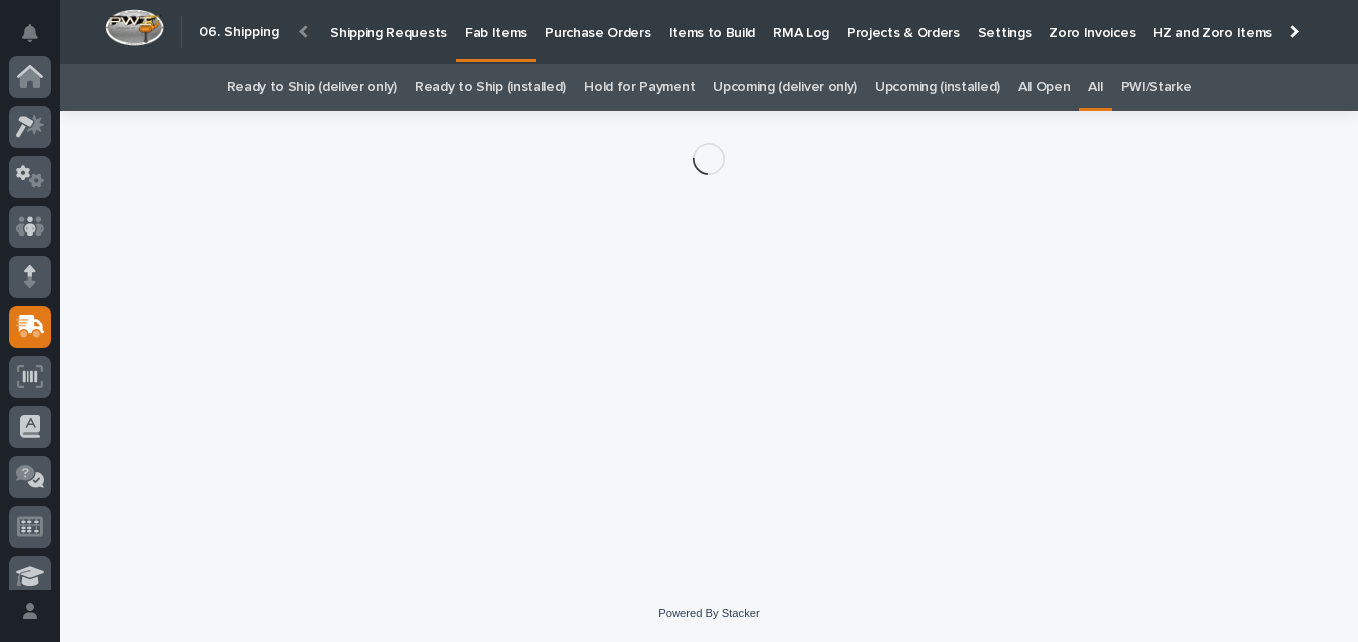 scroll, scrollTop: 250, scrollLeft: 0, axis: vertical 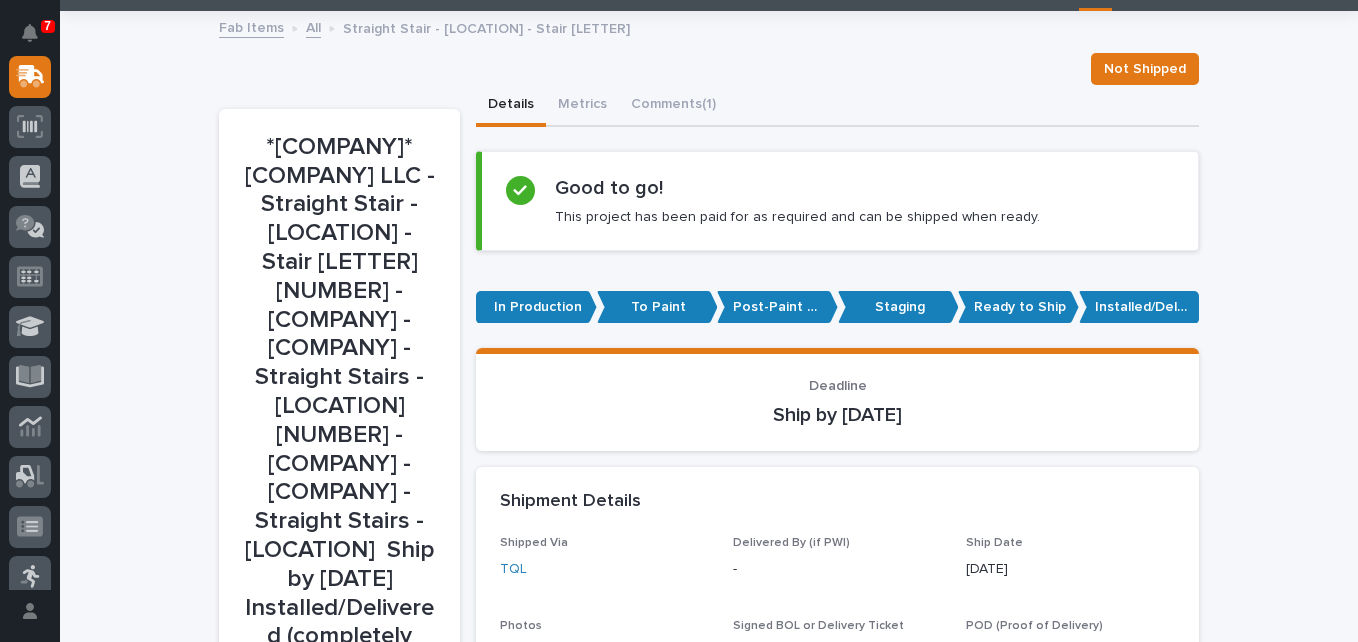 click at bounding box center [291, 859] 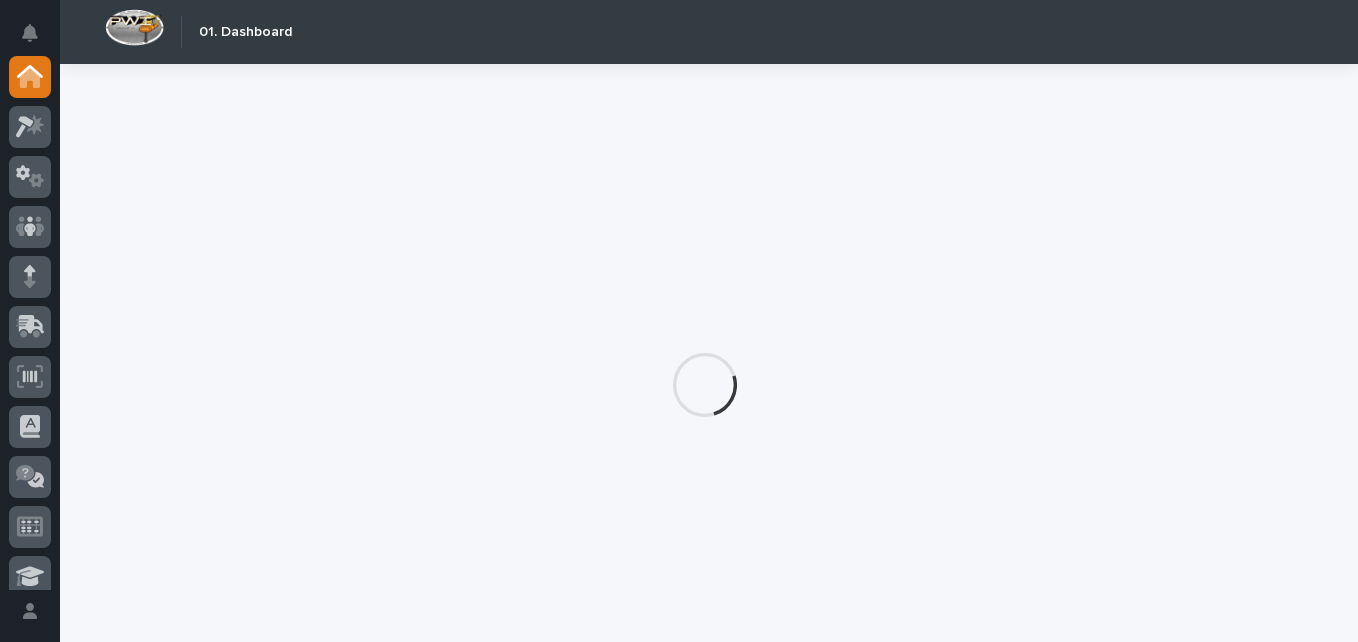 scroll, scrollTop: 0, scrollLeft: 0, axis: both 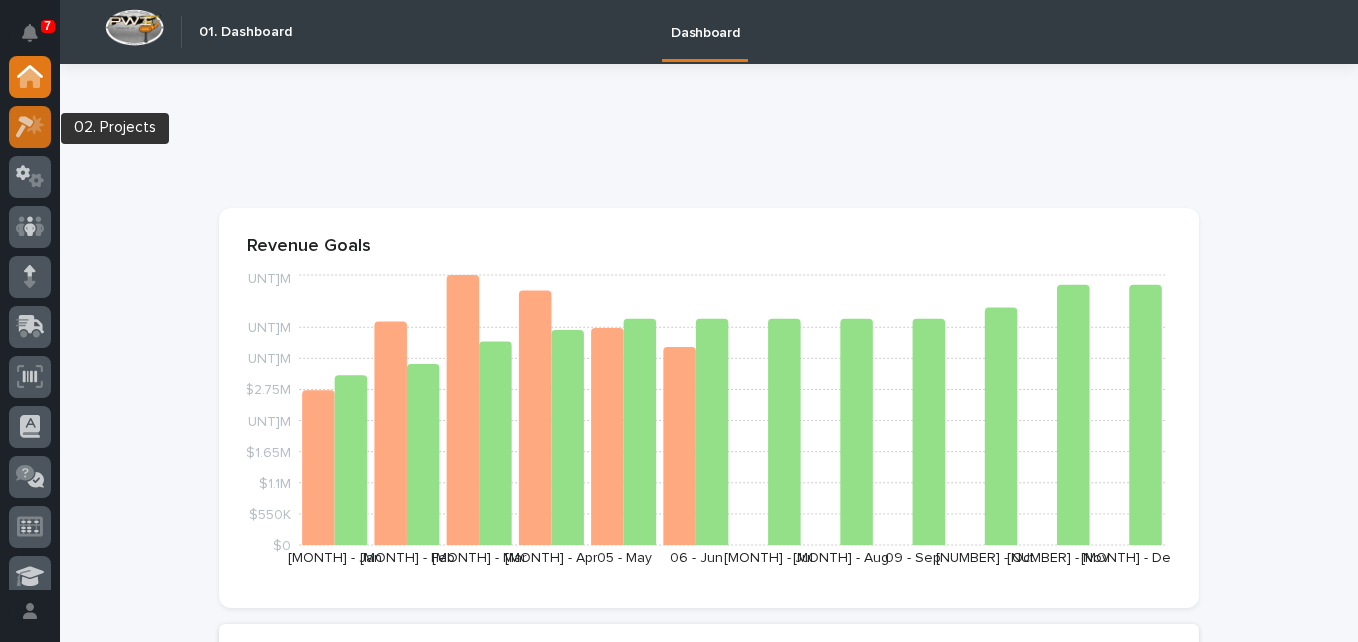 click at bounding box center (35, 124) 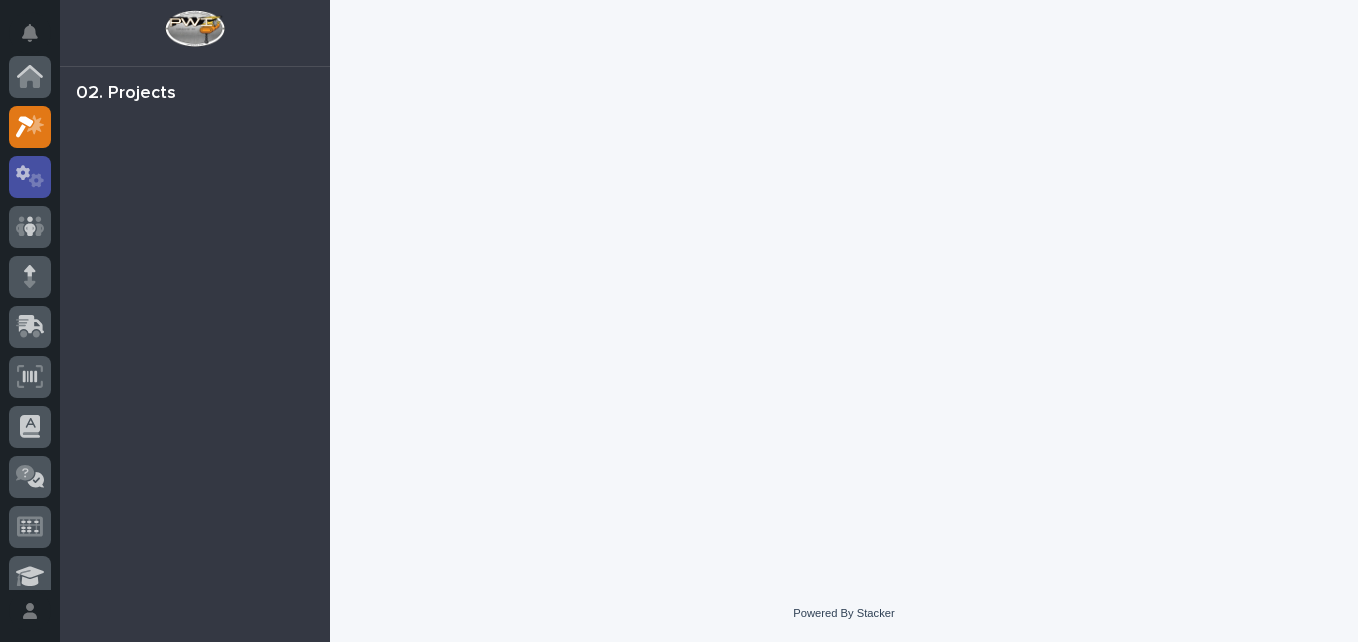 scroll, scrollTop: 50, scrollLeft: 0, axis: vertical 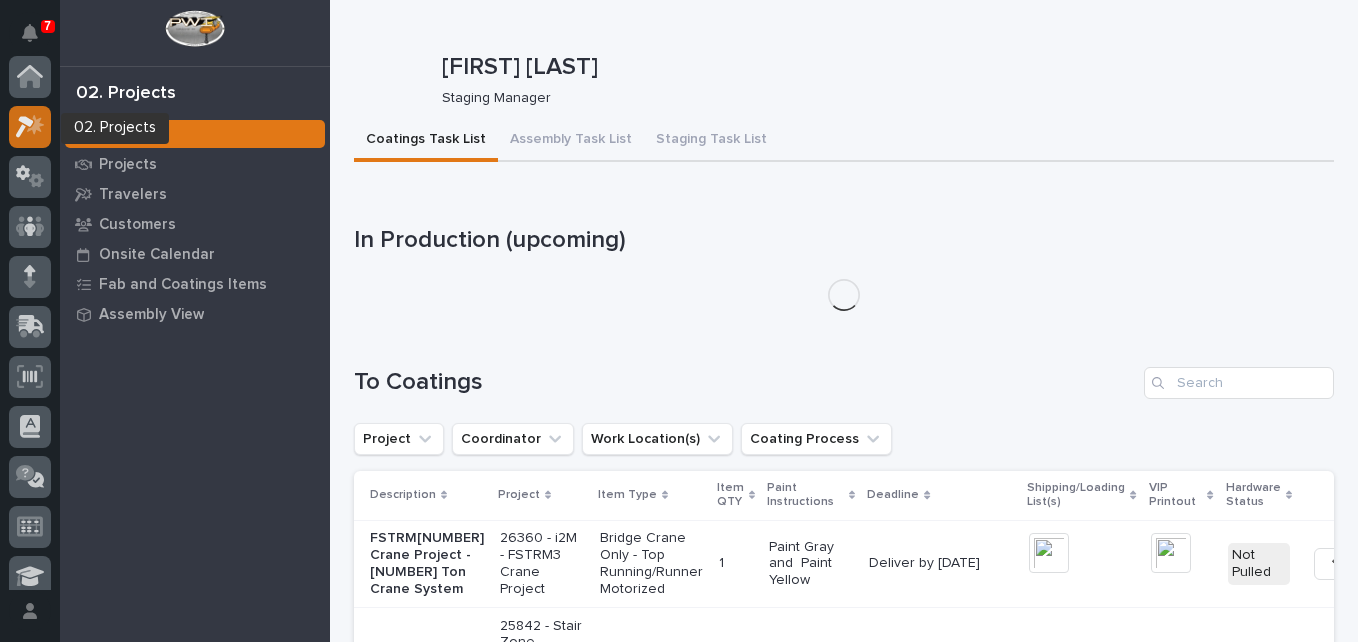 click at bounding box center [25, 127] 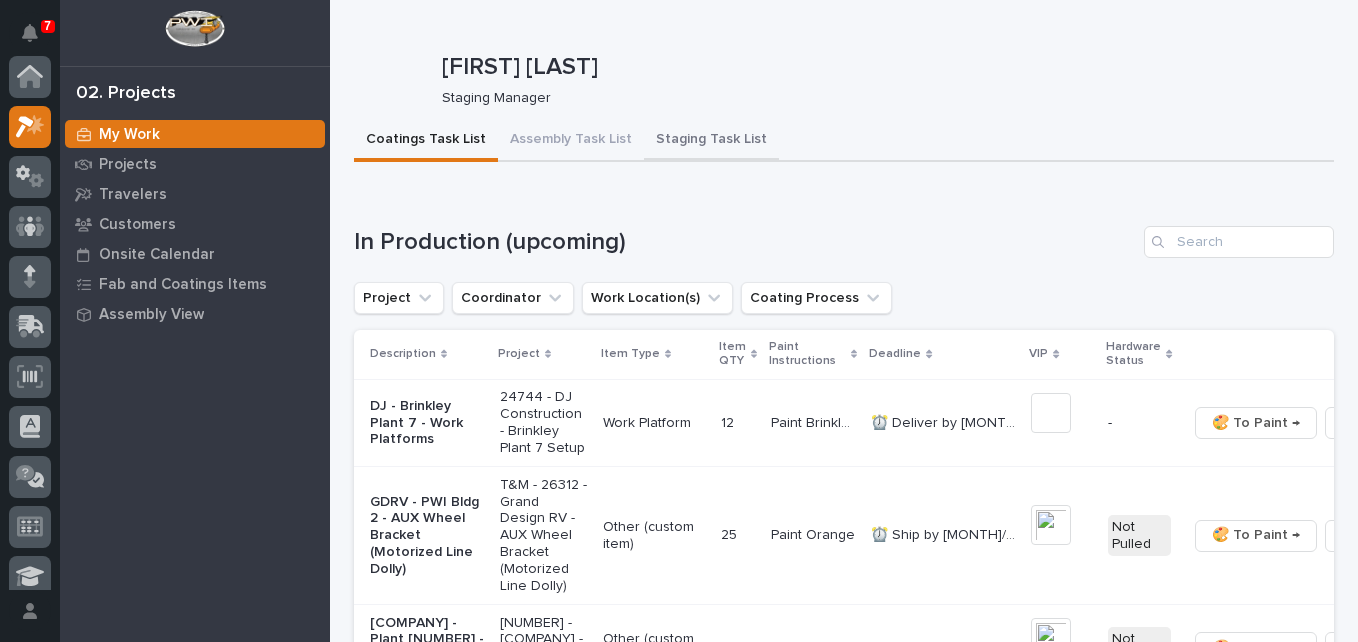 scroll, scrollTop: 50, scrollLeft: 0, axis: vertical 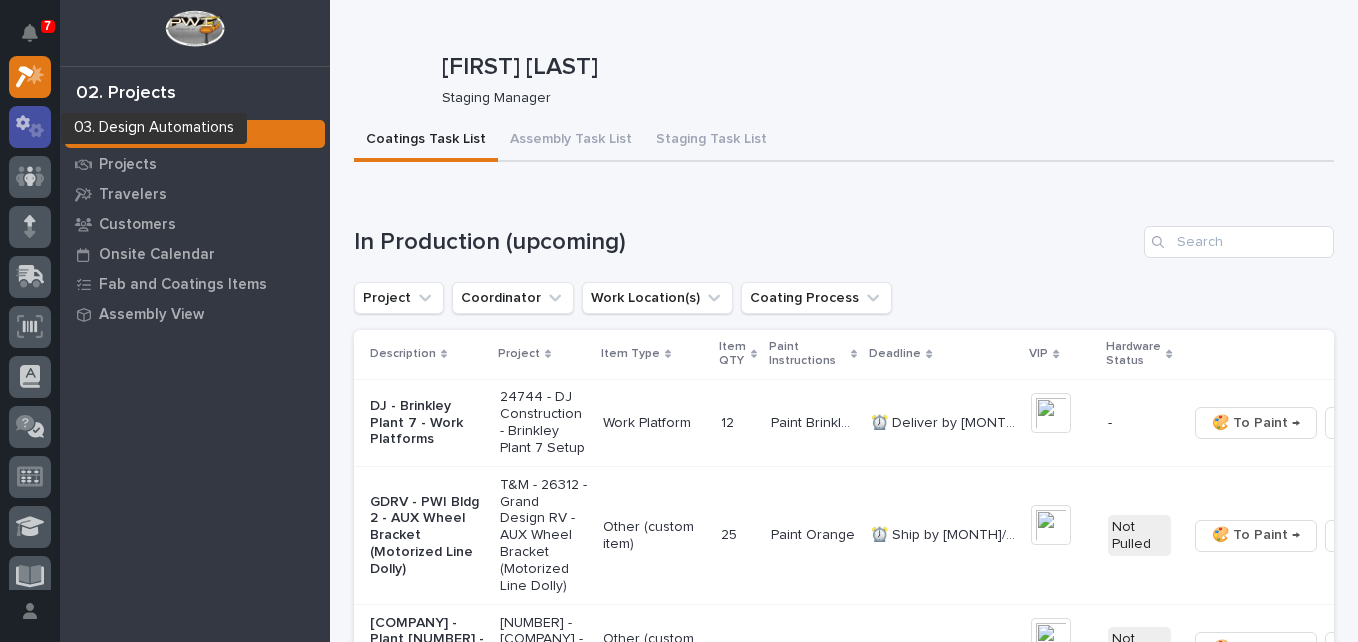 click at bounding box center [30, 126] 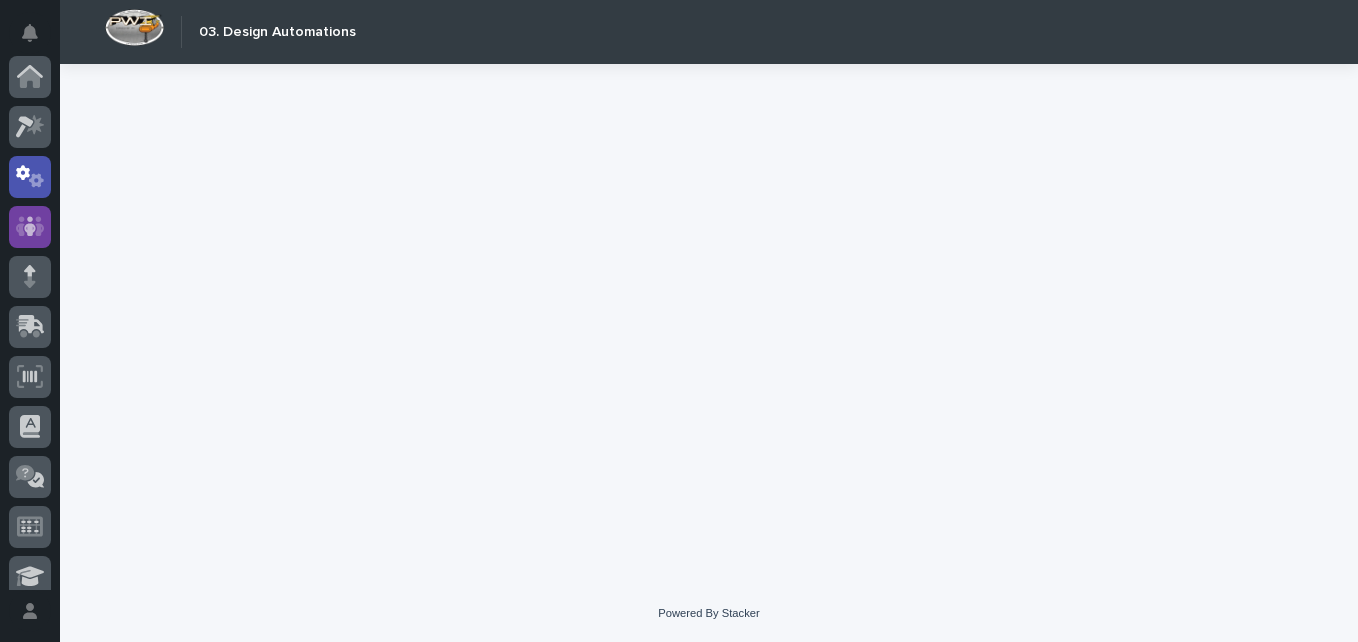 scroll, scrollTop: 100, scrollLeft: 0, axis: vertical 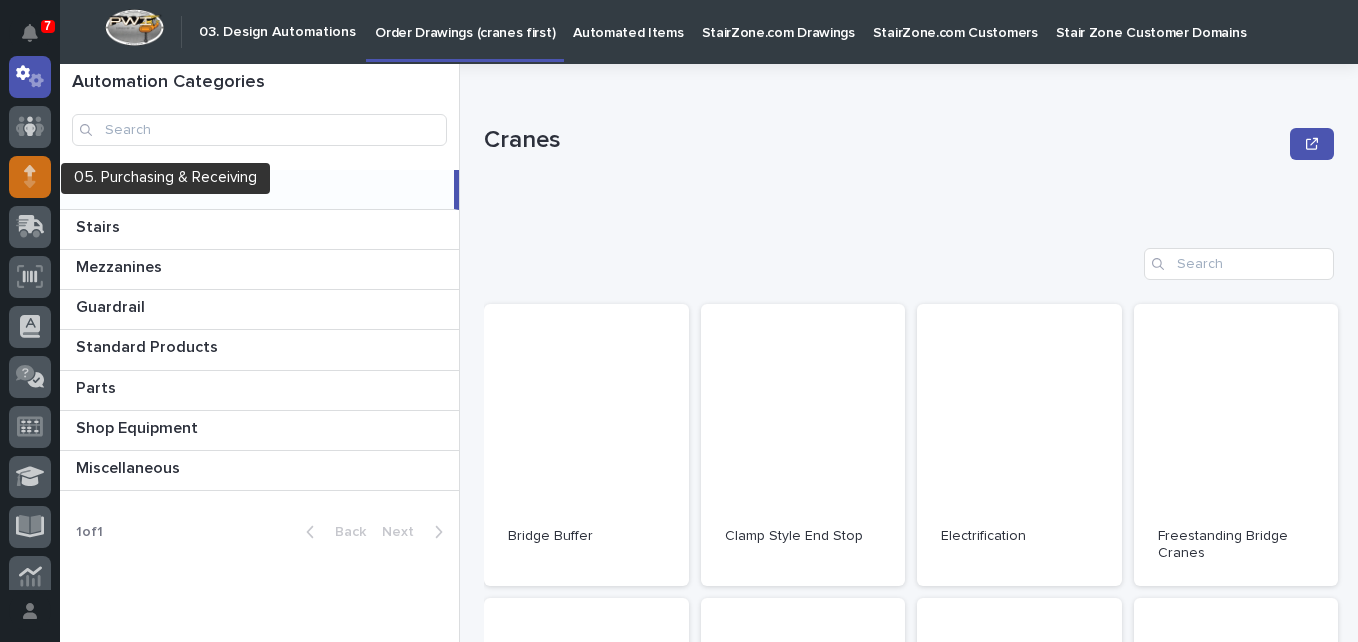 click at bounding box center [30, 170] 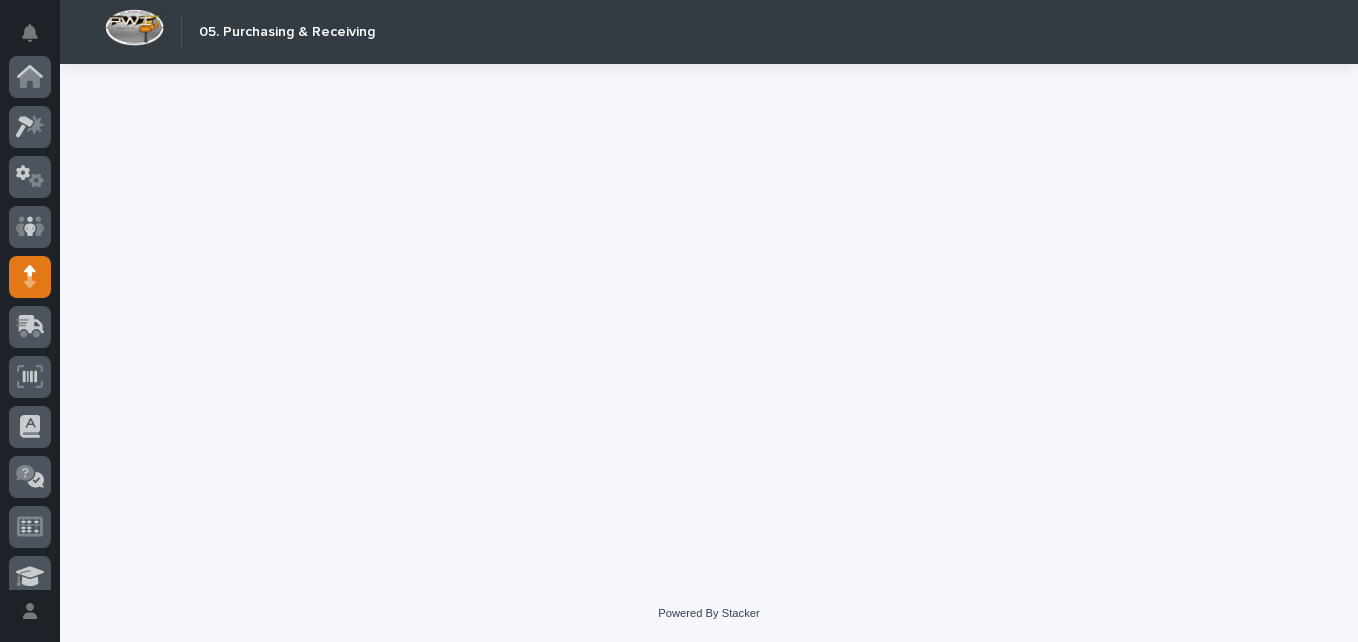 scroll, scrollTop: 200, scrollLeft: 0, axis: vertical 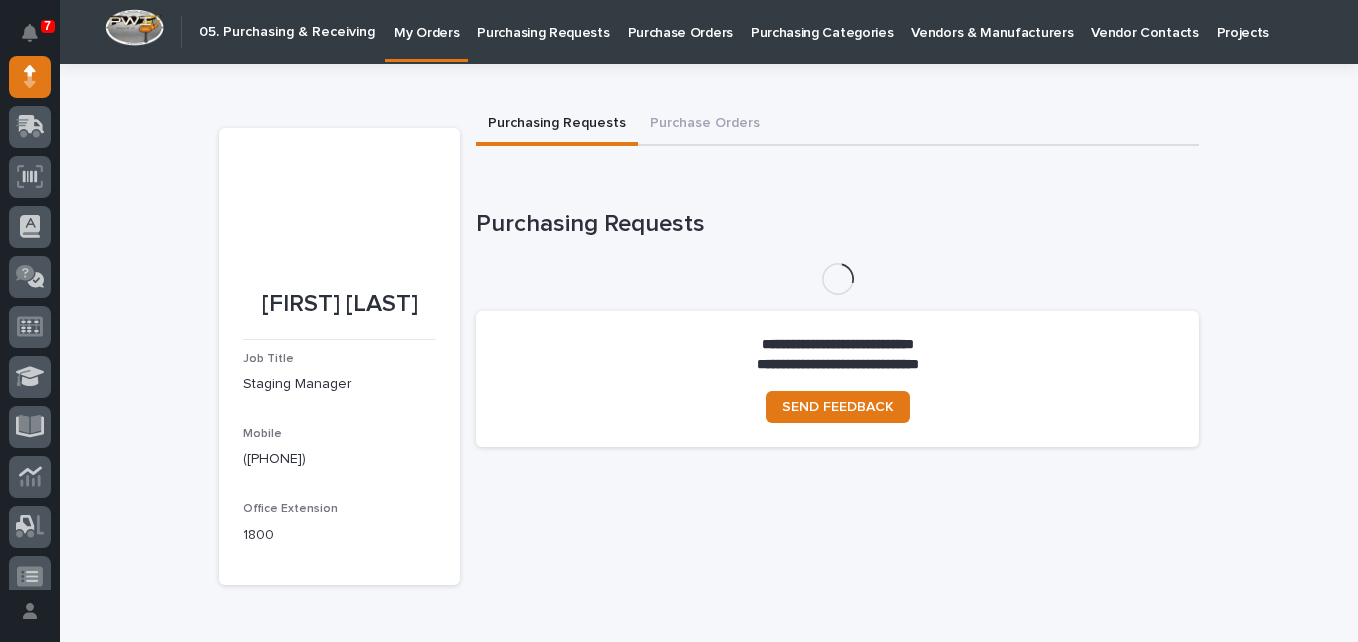 click on "Purchasing Requests" at bounding box center [543, 21] 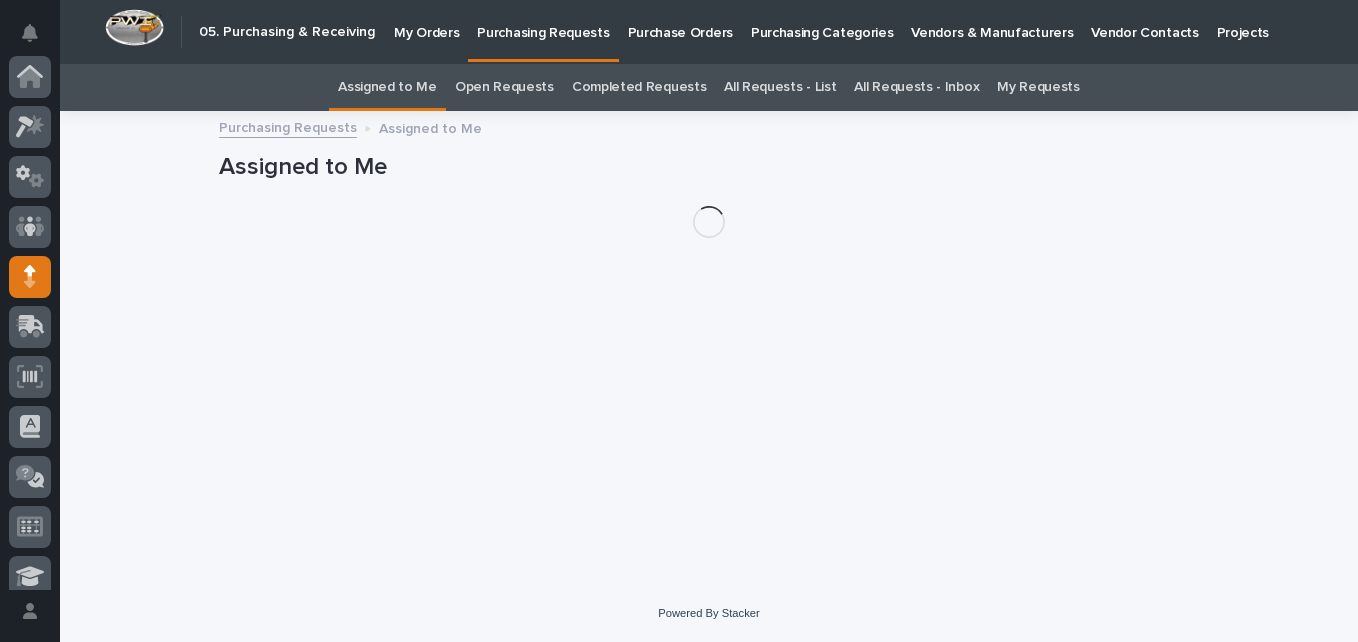 scroll, scrollTop: 200, scrollLeft: 0, axis: vertical 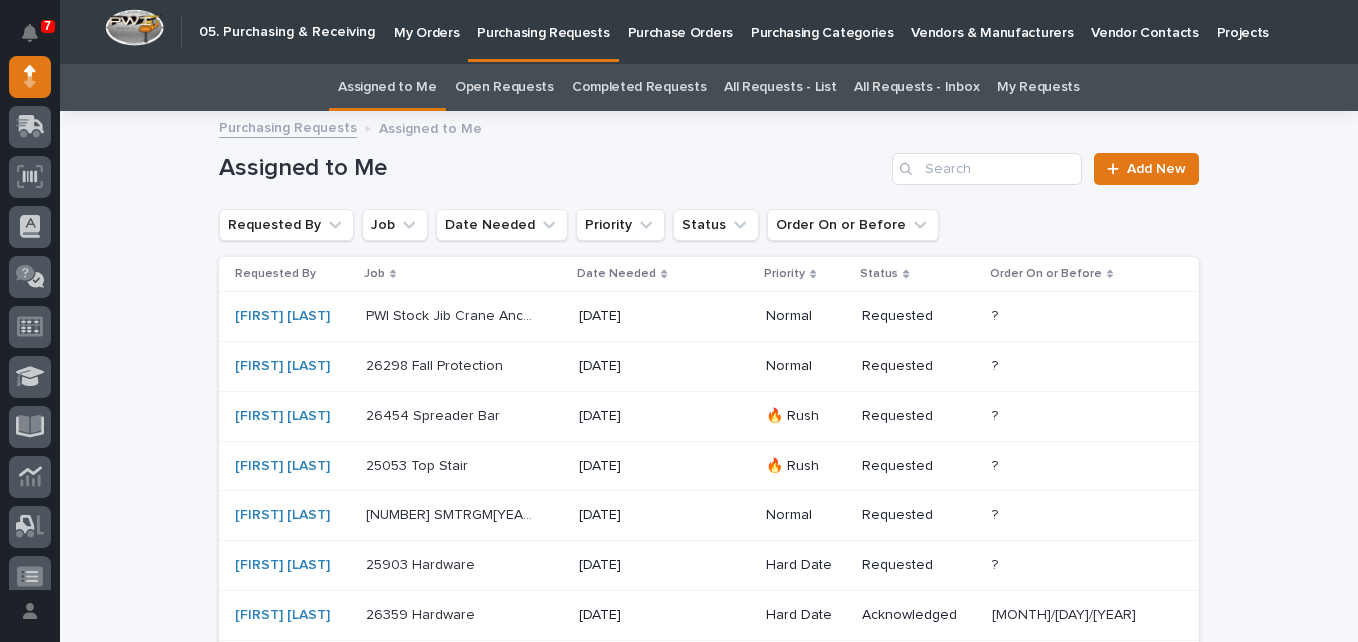 click on "All Requests - List" at bounding box center (780, 87) 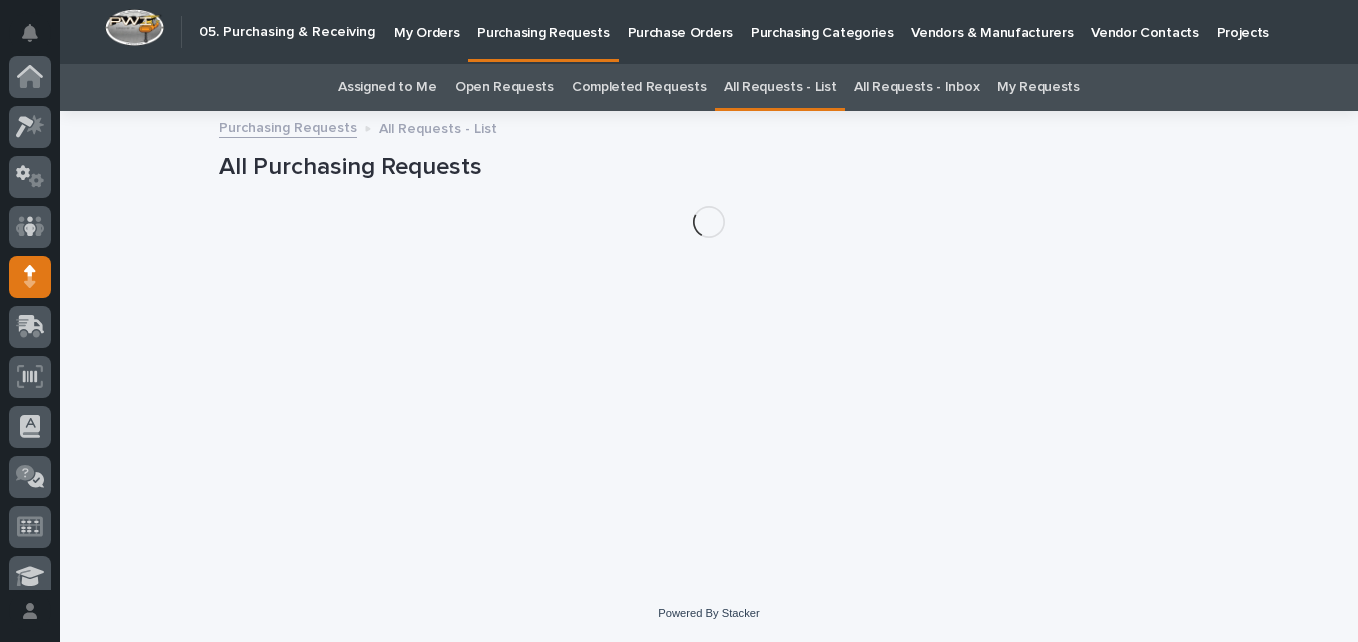 scroll, scrollTop: 200, scrollLeft: 0, axis: vertical 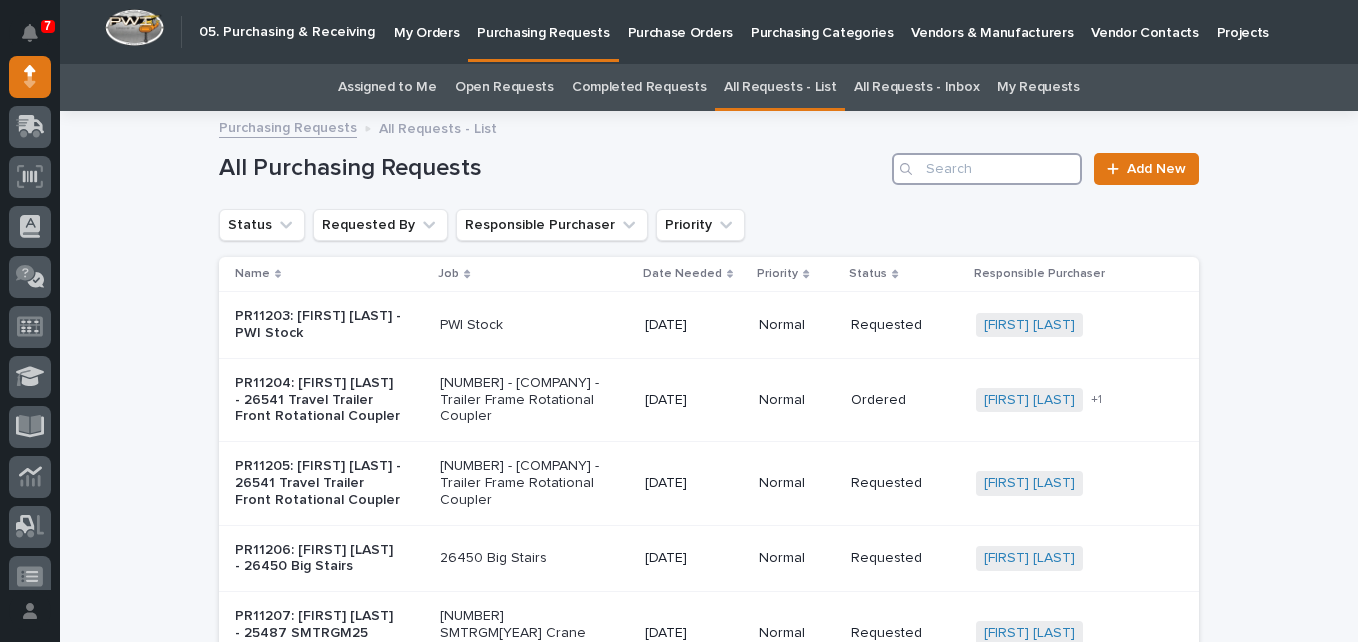 drag, startPoint x: 974, startPoint y: 172, endPoint x: 990, endPoint y: 171, distance: 16.03122 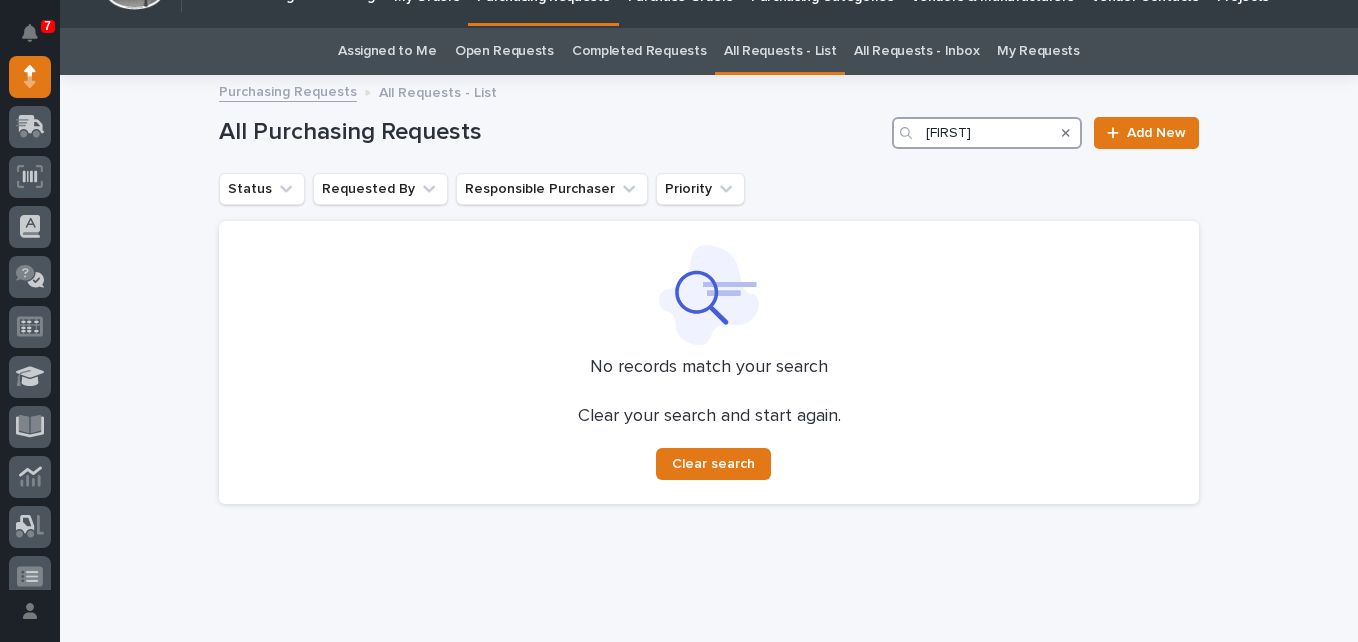 scroll, scrollTop: 71, scrollLeft: 0, axis: vertical 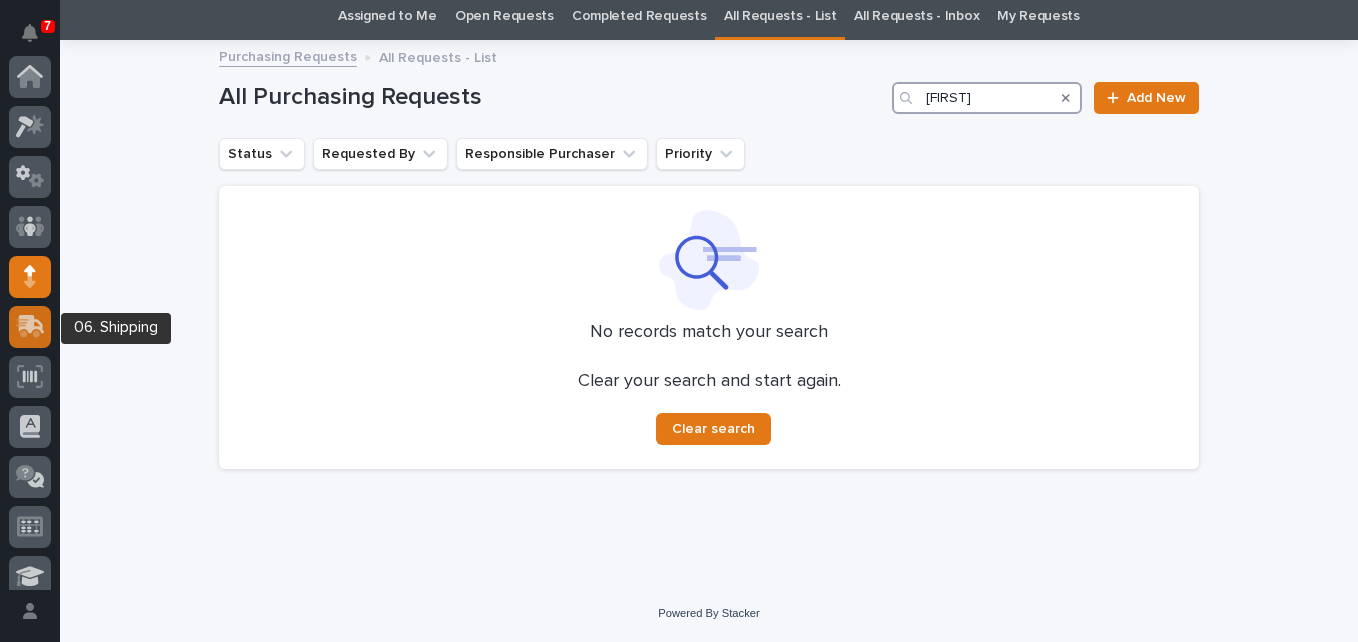 type on "[FIRST]" 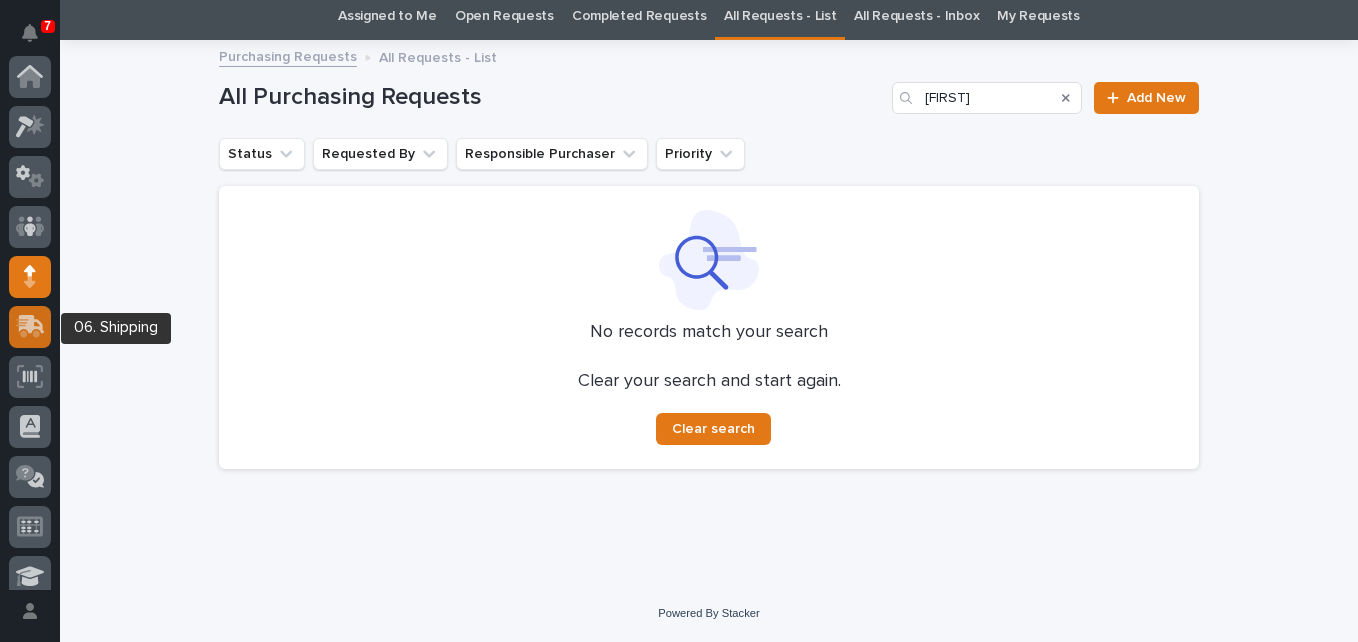 click at bounding box center [30, 326] 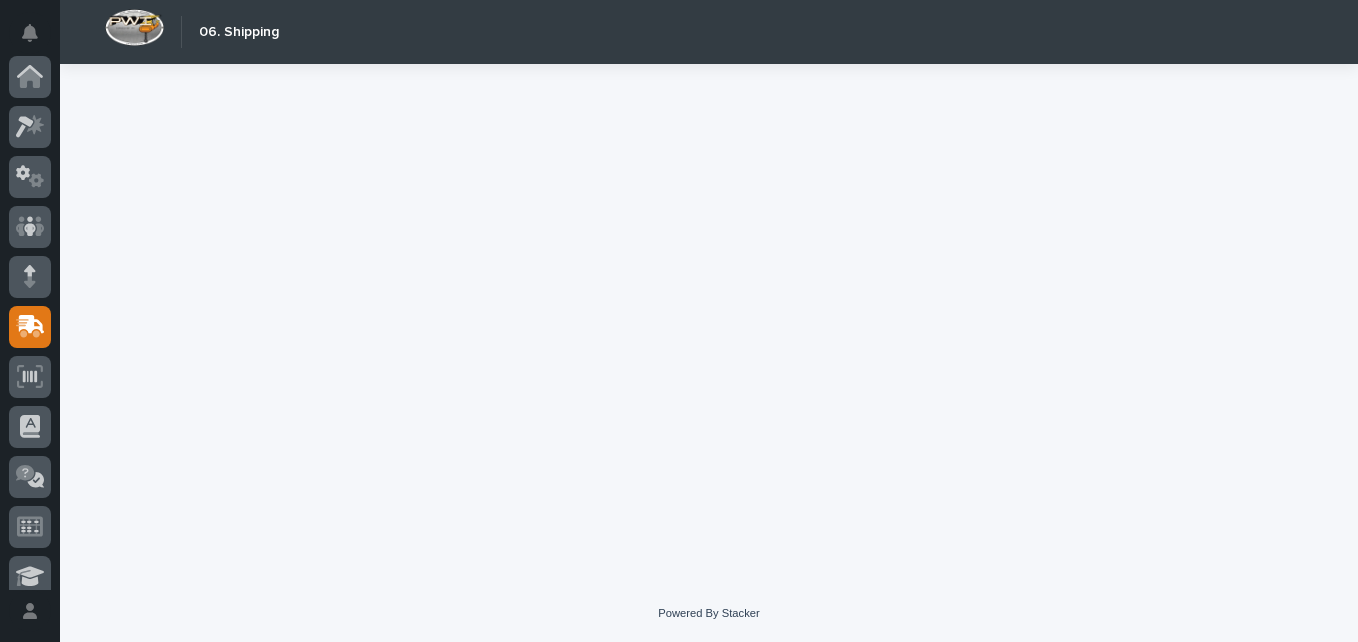 scroll, scrollTop: 250, scrollLeft: 0, axis: vertical 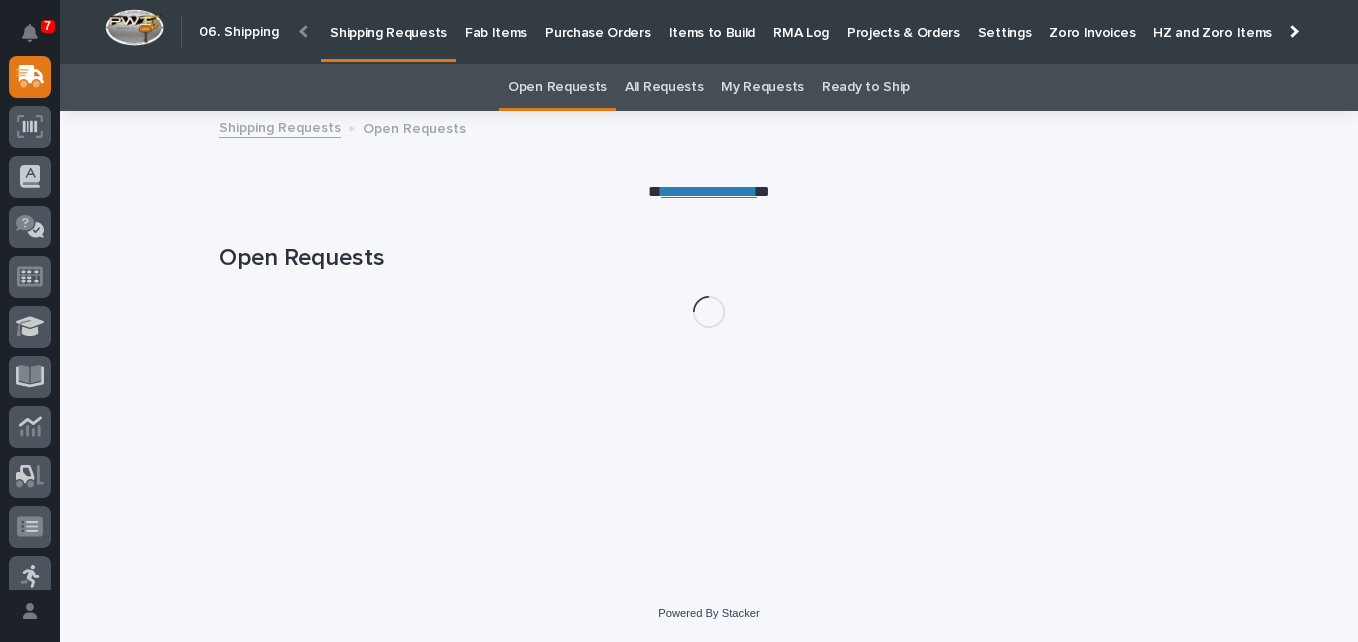 click on "Fab Items" at bounding box center [496, 21] 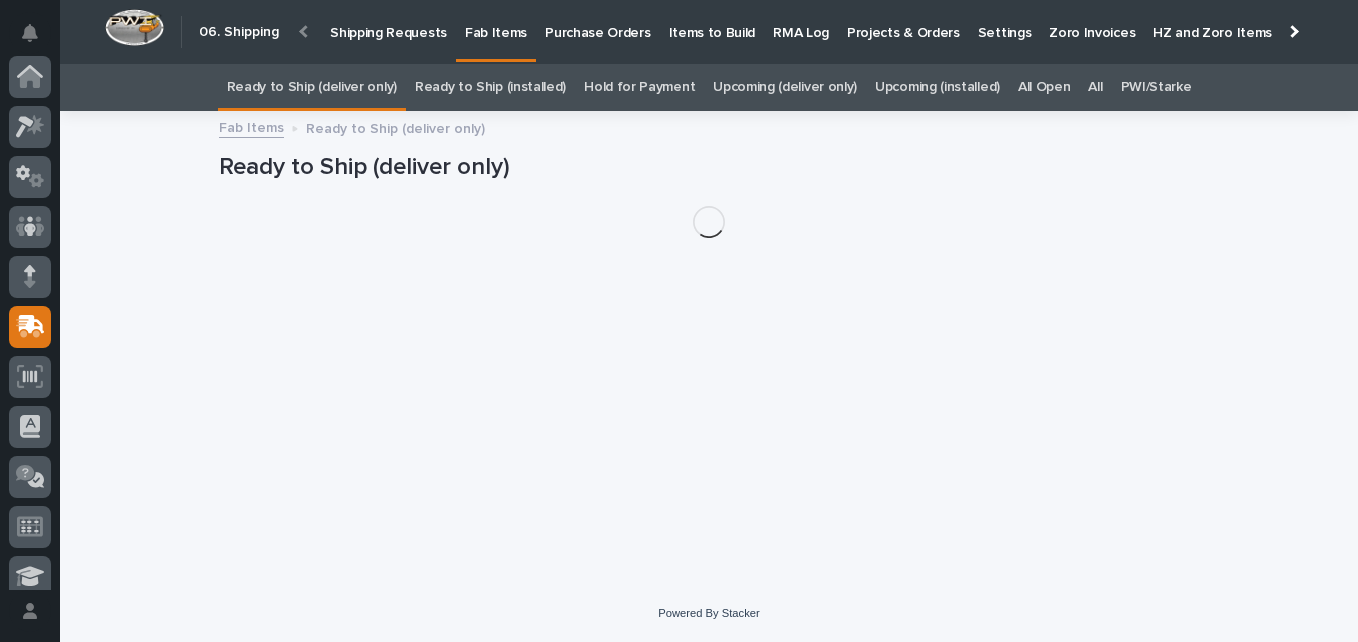 scroll, scrollTop: 250, scrollLeft: 0, axis: vertical 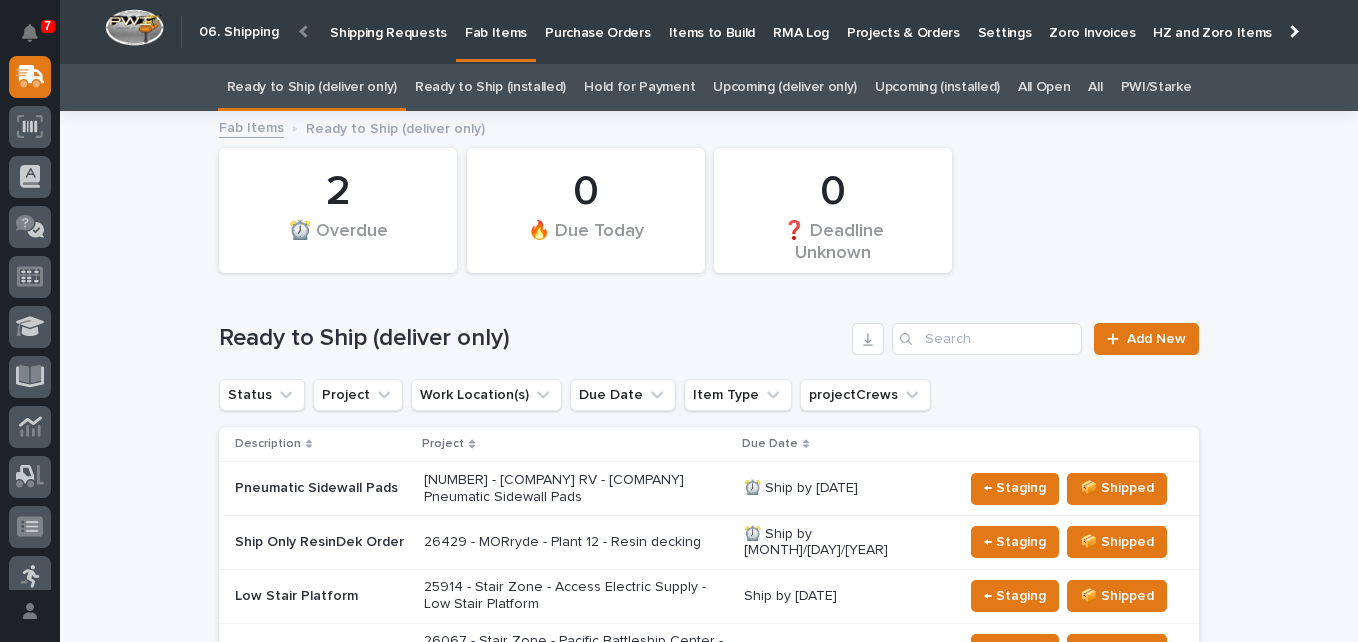 click on "All" at bounding box center [1095, 87] 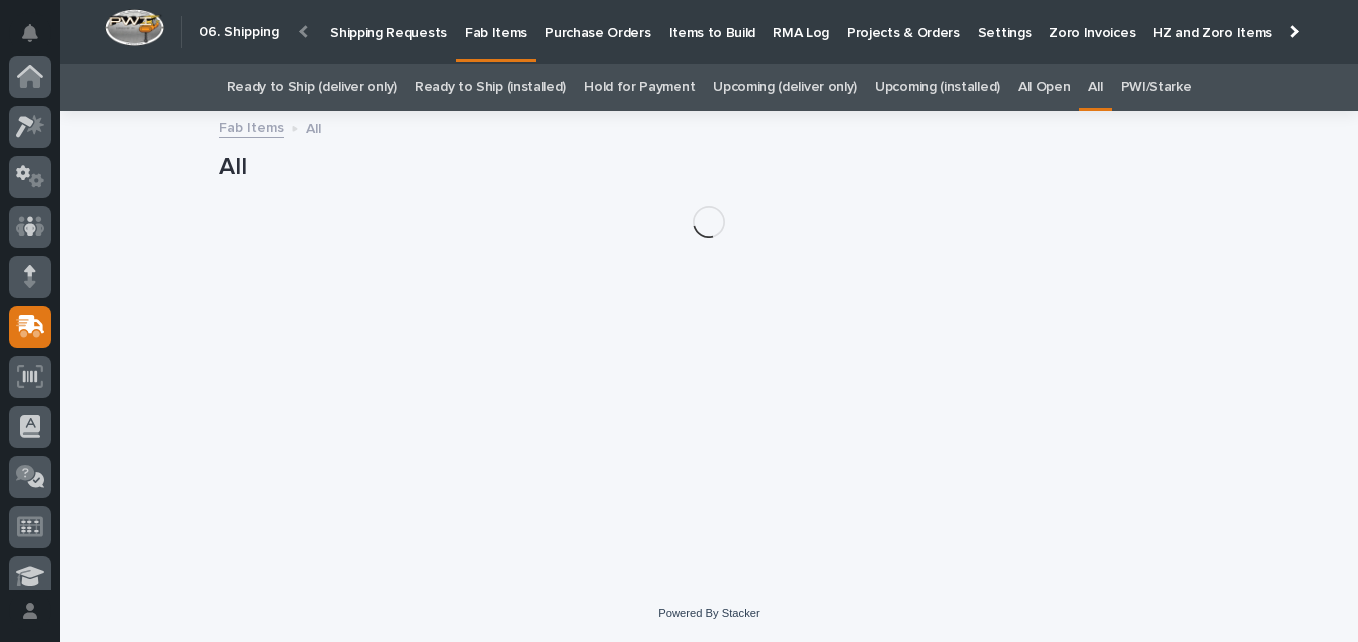 scroll, scrollTop: 250, scrollLeft: 0, axis: vertical 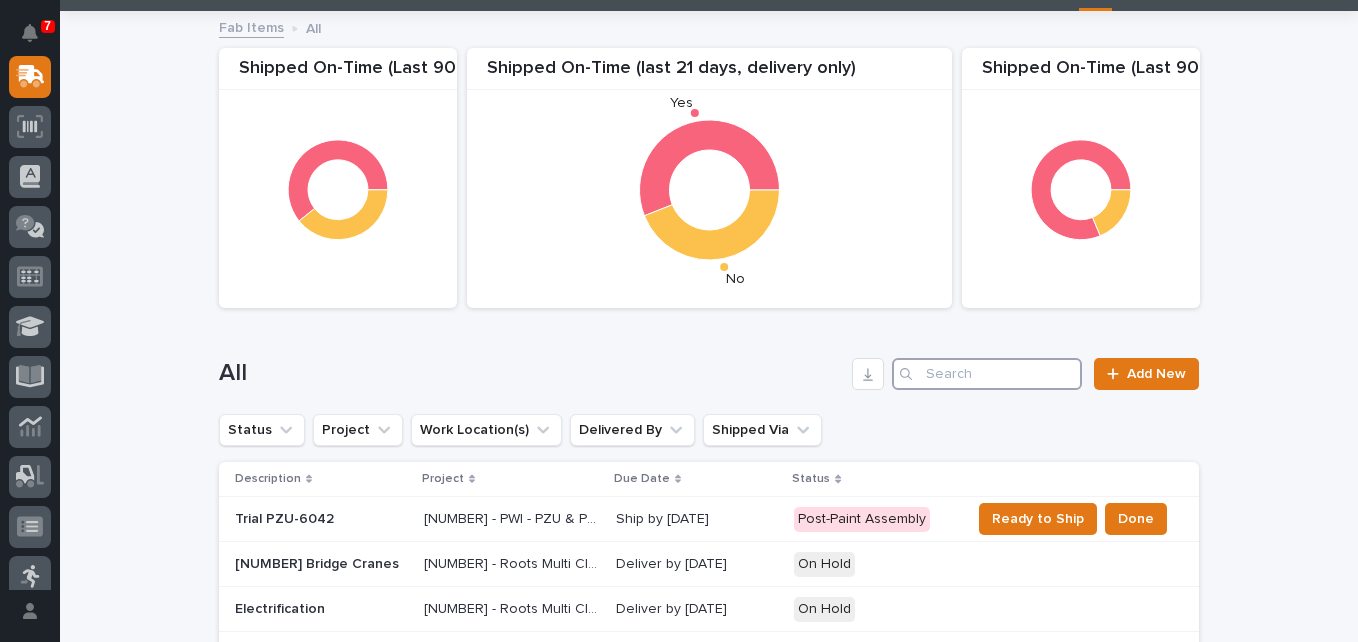 click at bounding box center (987, 374) 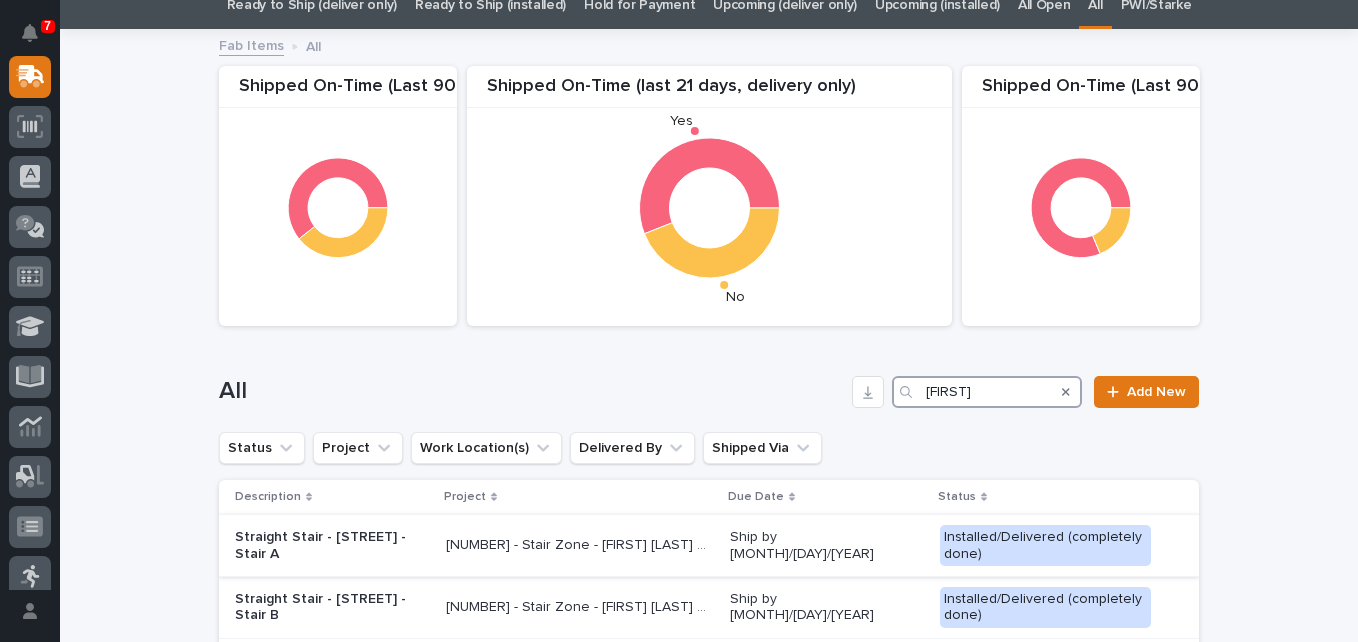scroll, scrollTop: 0, scrollLeft: 0, axis: both 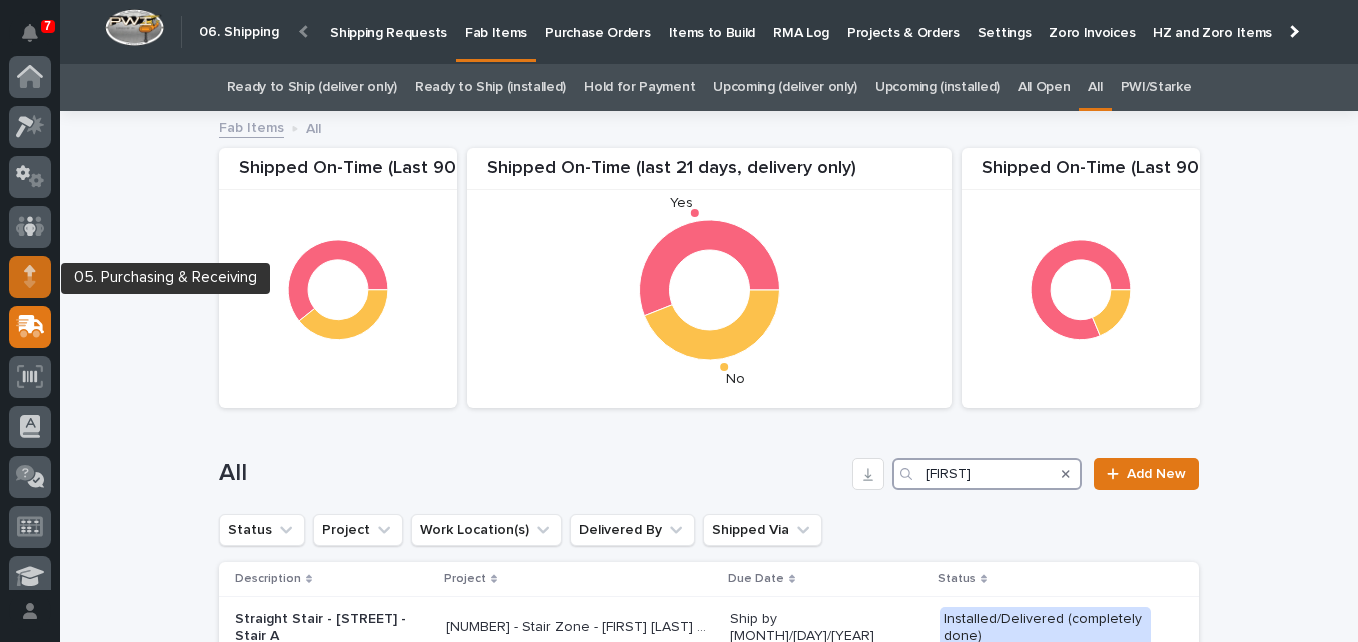 type on "[FIRST]" 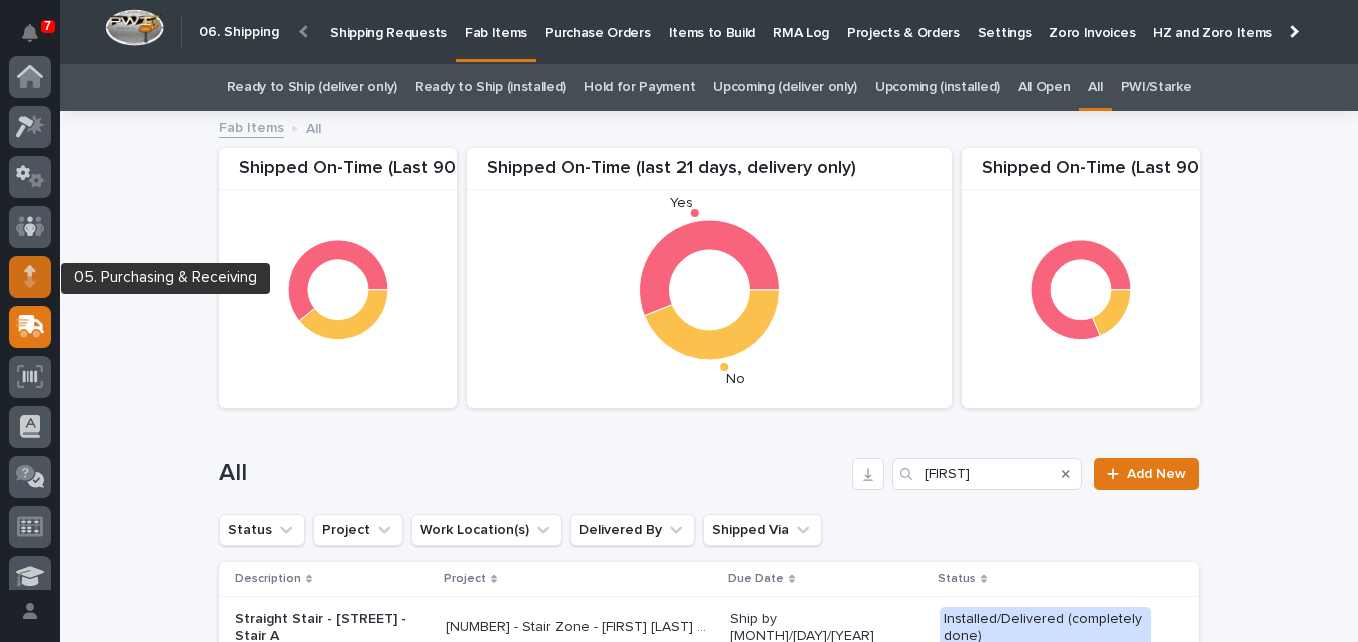 click at bounding box center (30, 270) 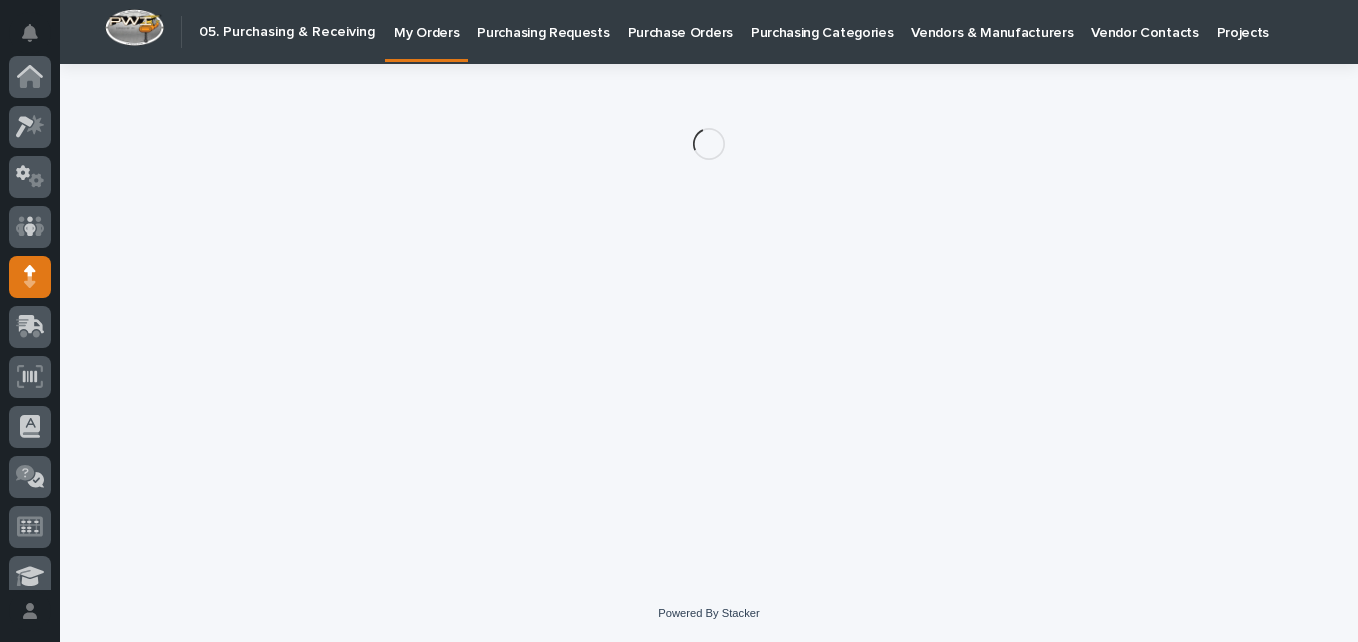 scroll, scrollTop: 200, scrollLeft: 0, axis: vertical 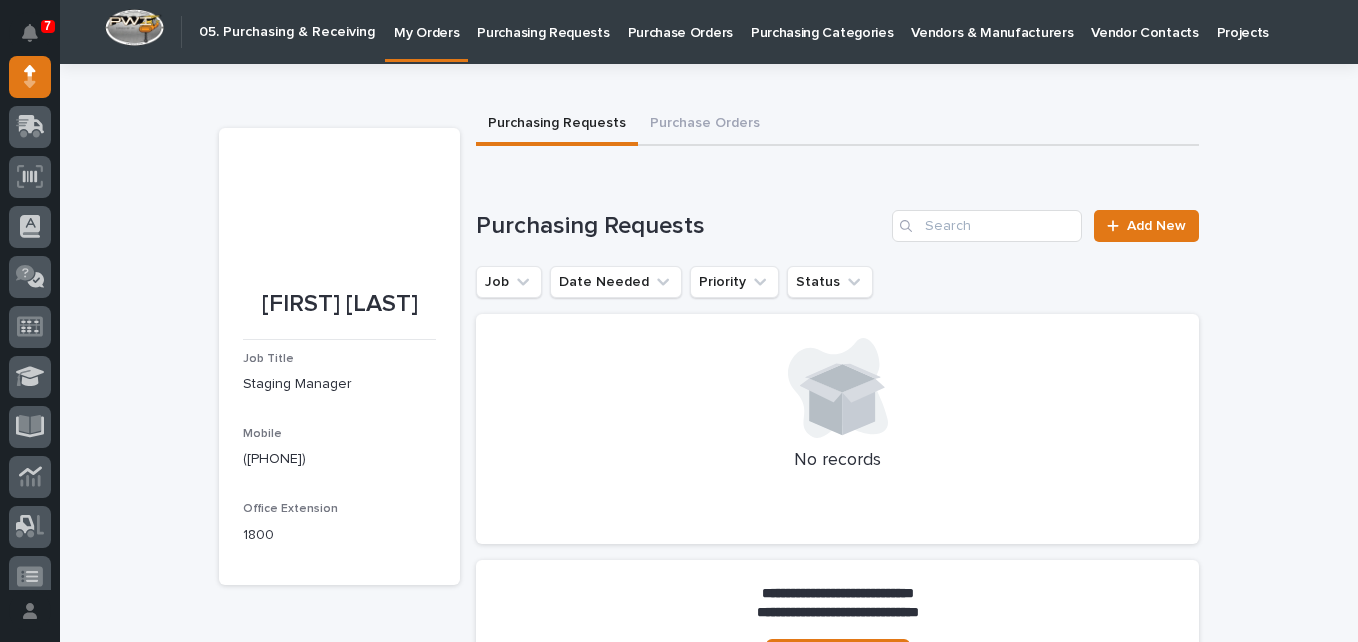 click on "Purchasing Requests" at bounding box center [543, 21] 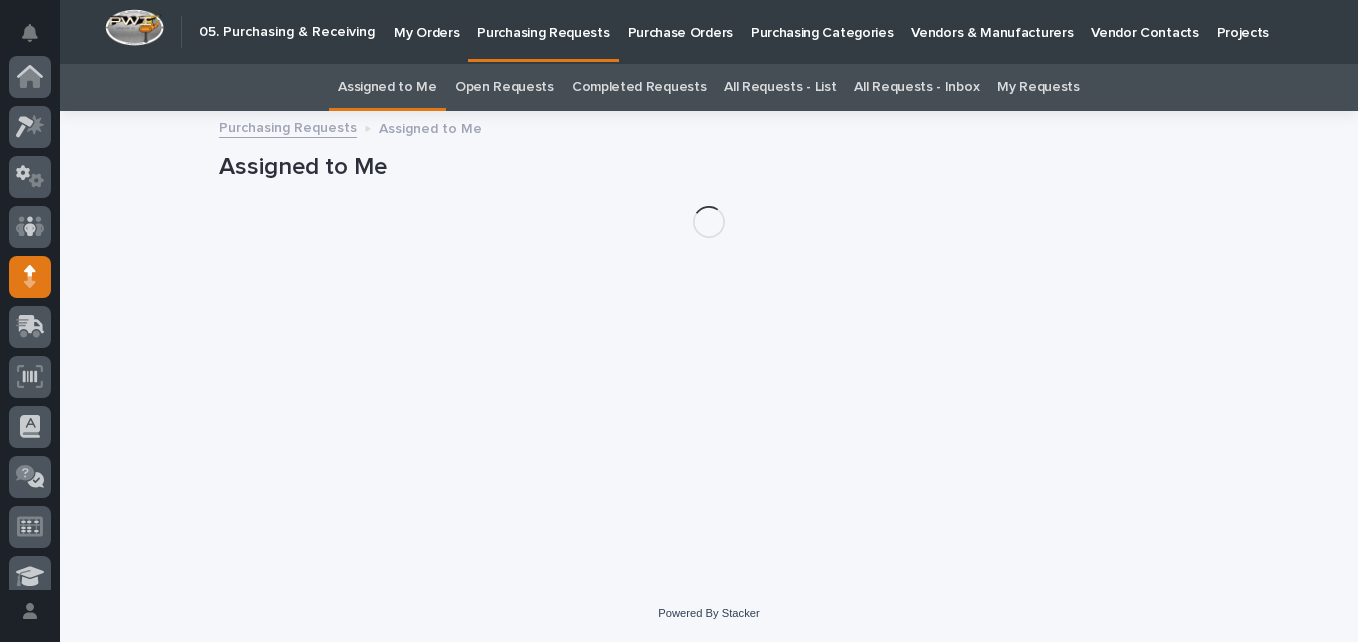 scroll, scrollTop: 200, scrollLeft: 0, axis: vertical 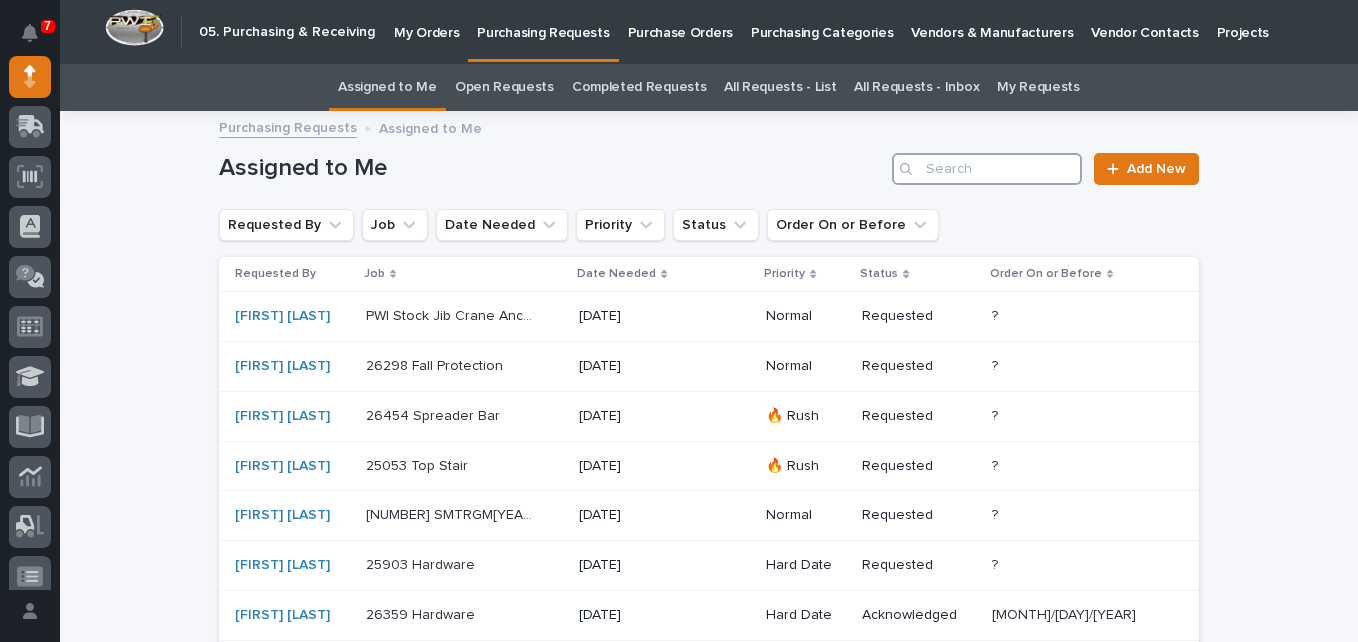 click at bounding box center (987, 169) 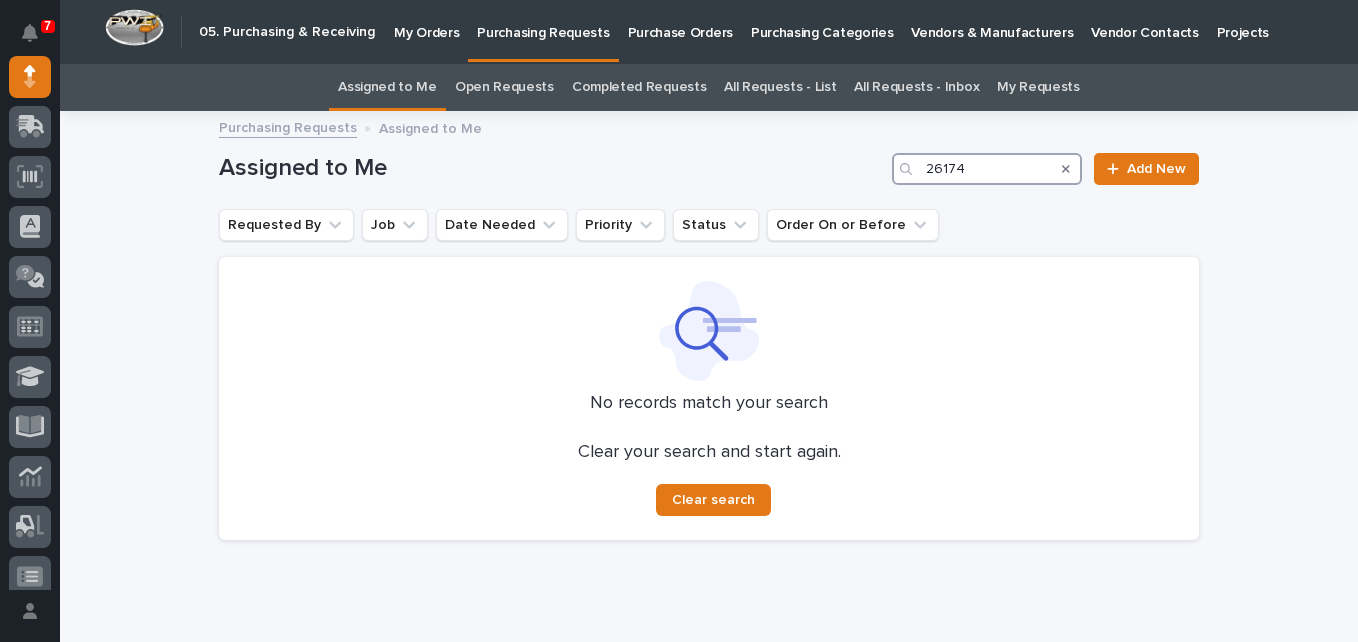 type on "26174" 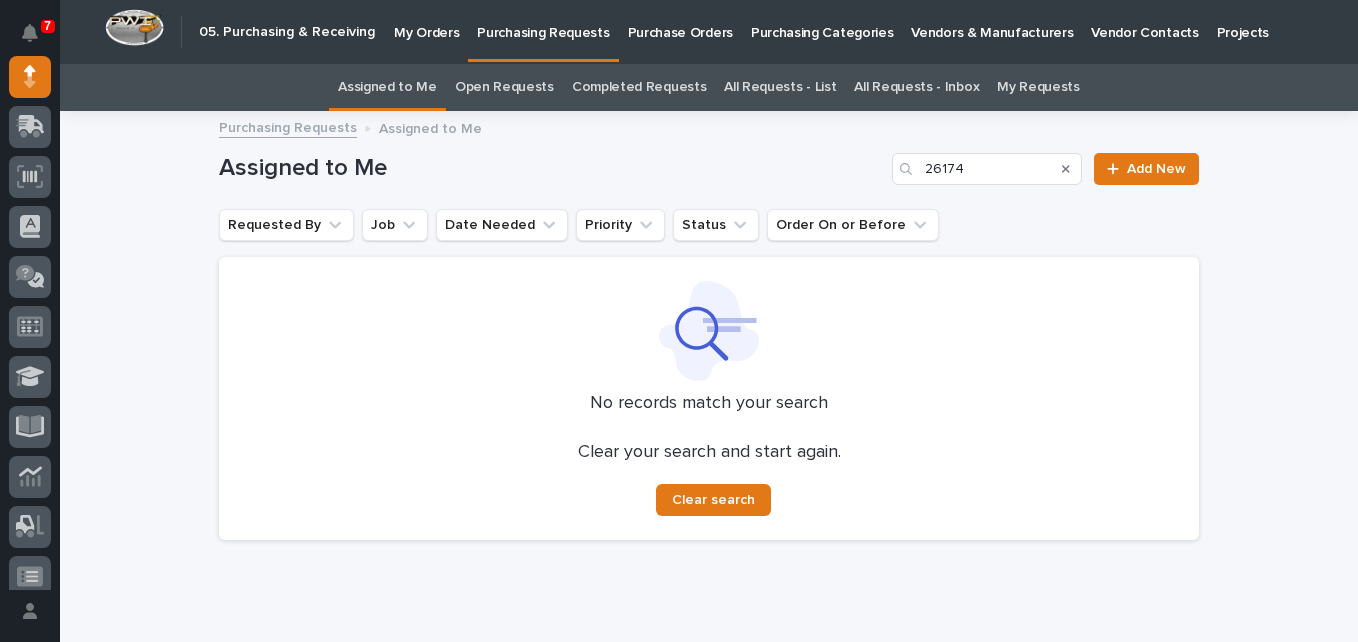 click on "All Requests - List" at bounding box center [780, 87] 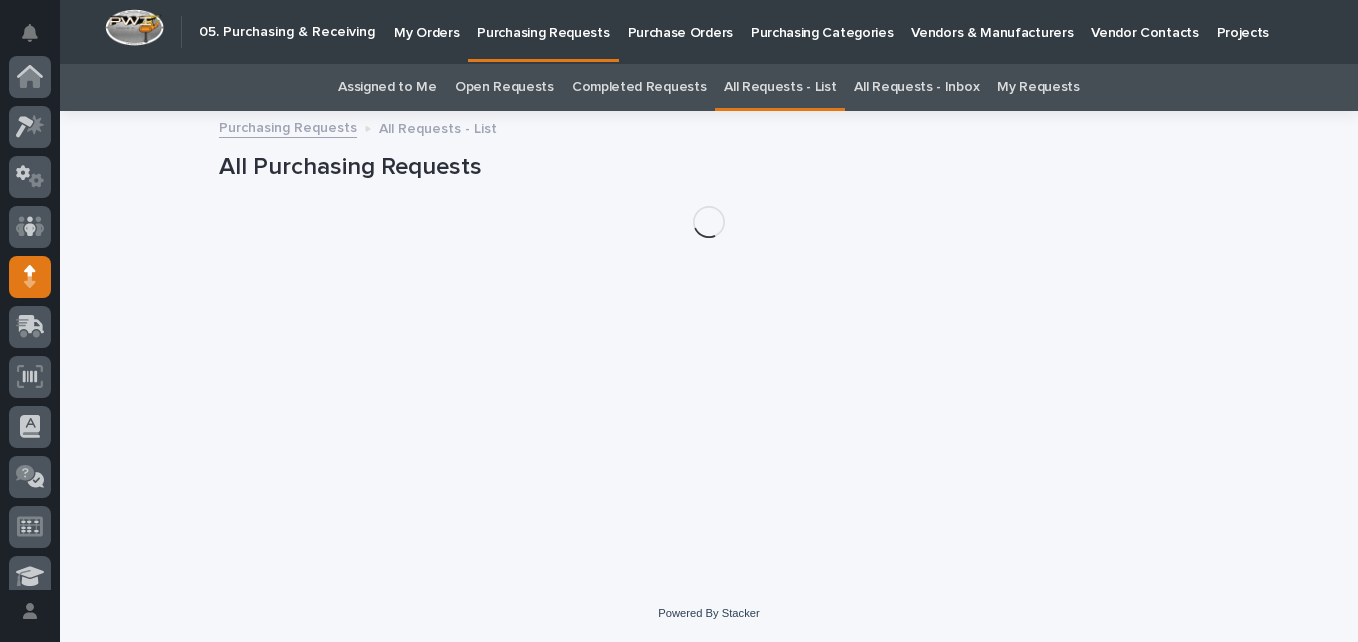 scroll, scrollTop: 200, scrollLeft: 0, axis: vertical 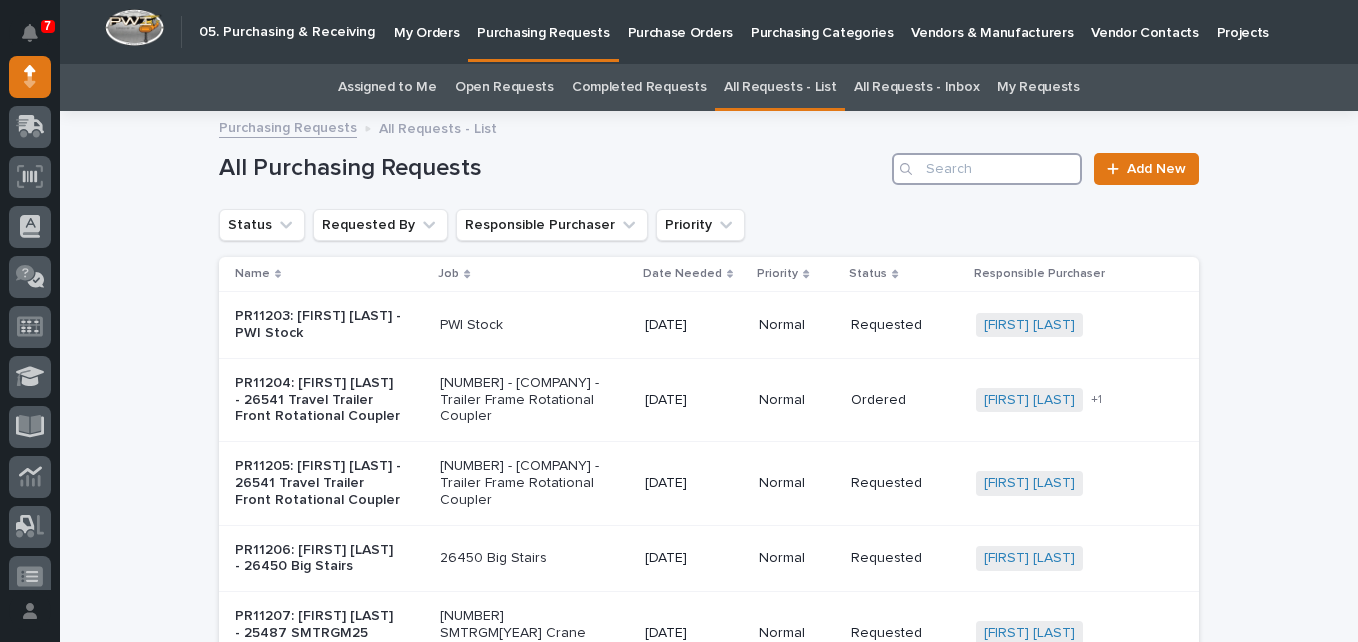 click at bounding box center [987, 169] 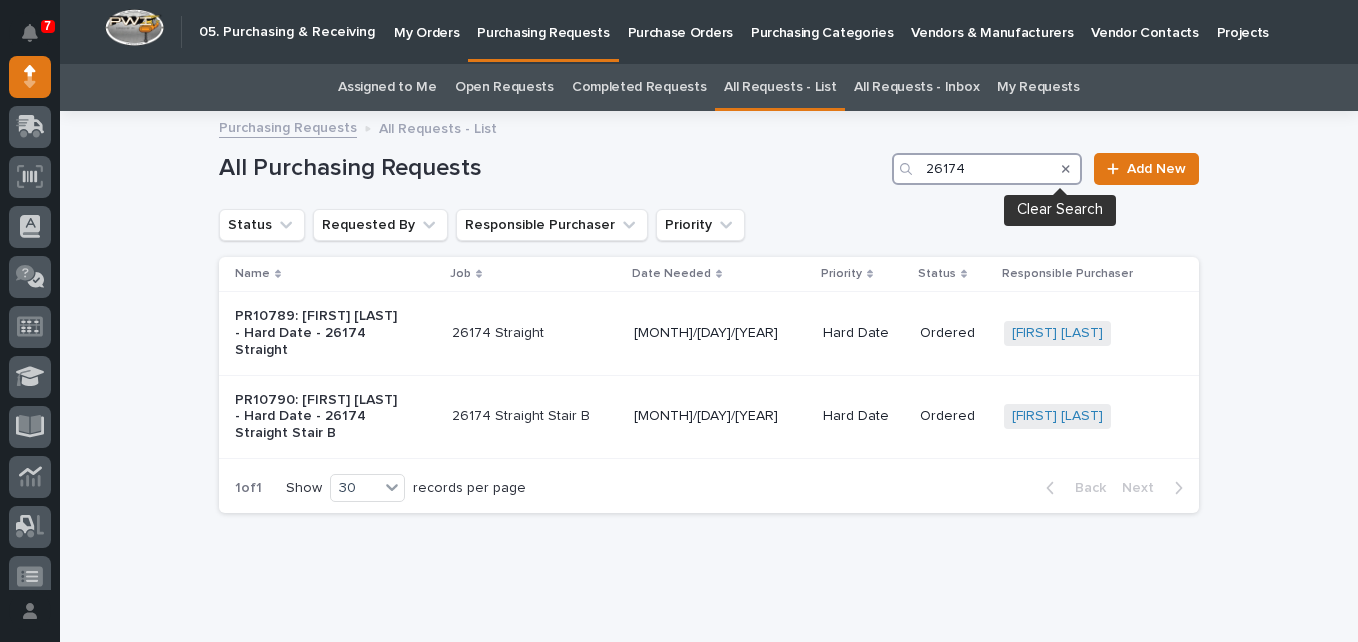 type on "26174" 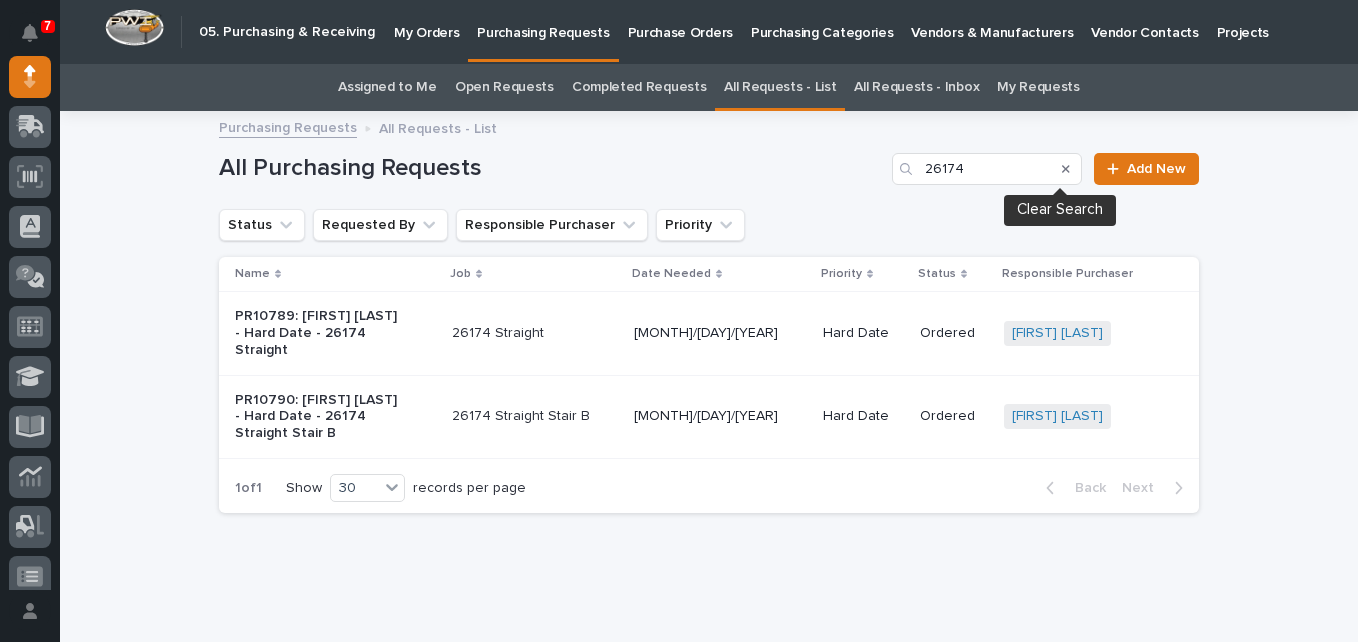 click at bounding box center [1066, 169] 